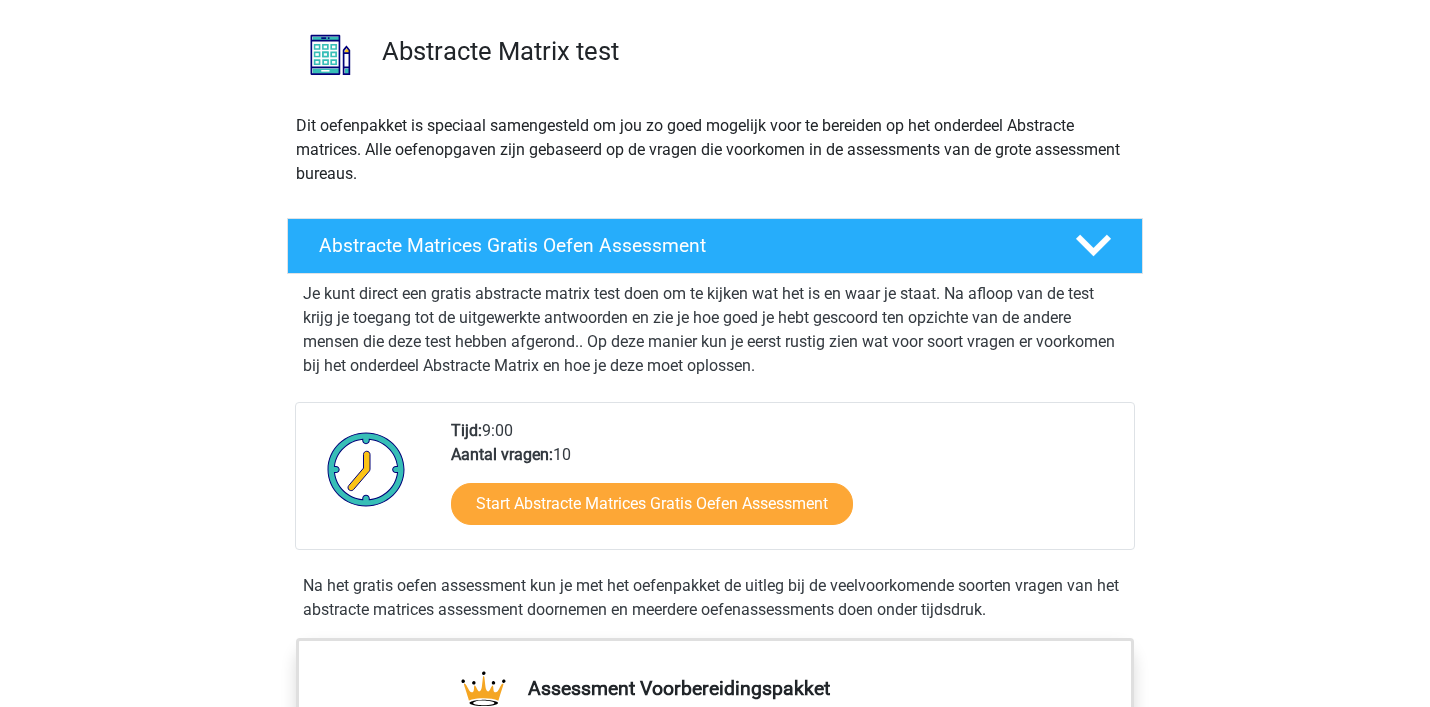 scroll, scrollTop: 140, scrollLeft: 0, axis: vertical 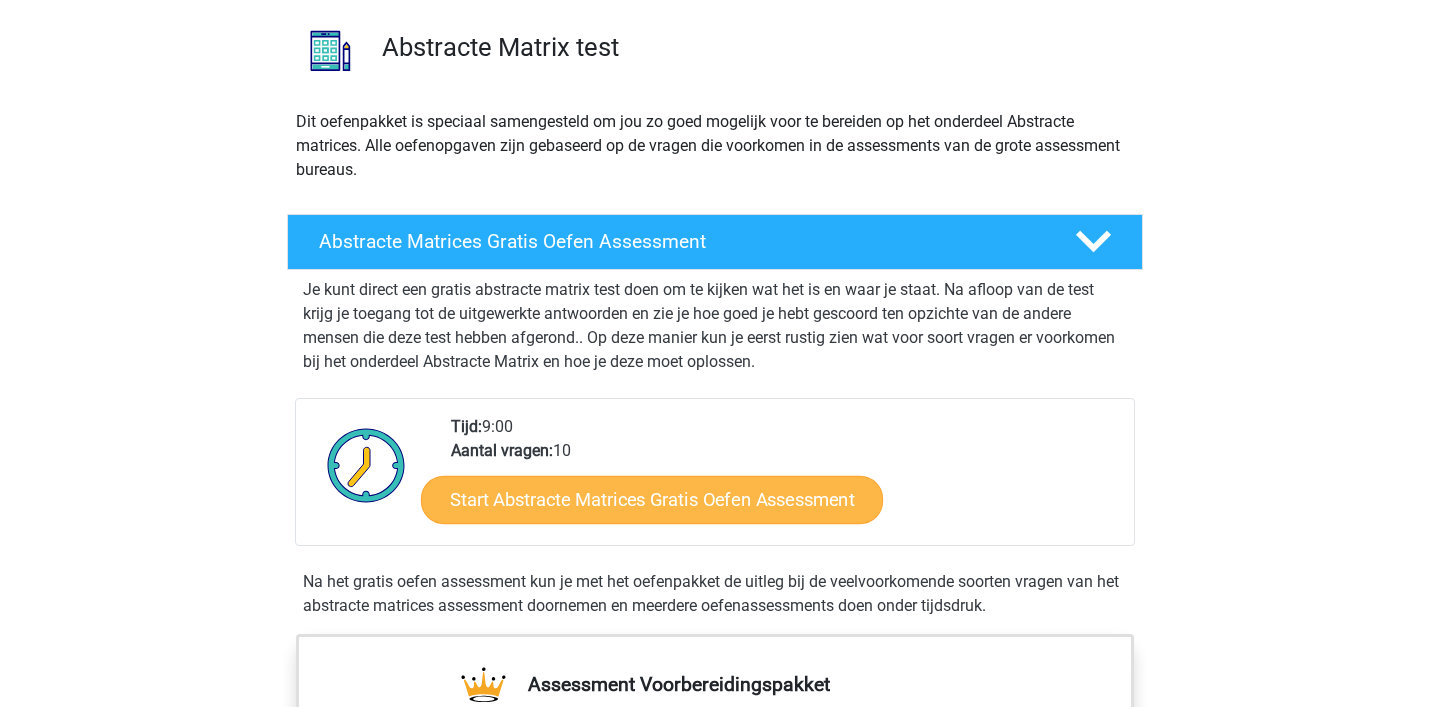 click on "Start Abstracte Matrices
Gratis Oefen Assessment" at bounding box center [652, 499] 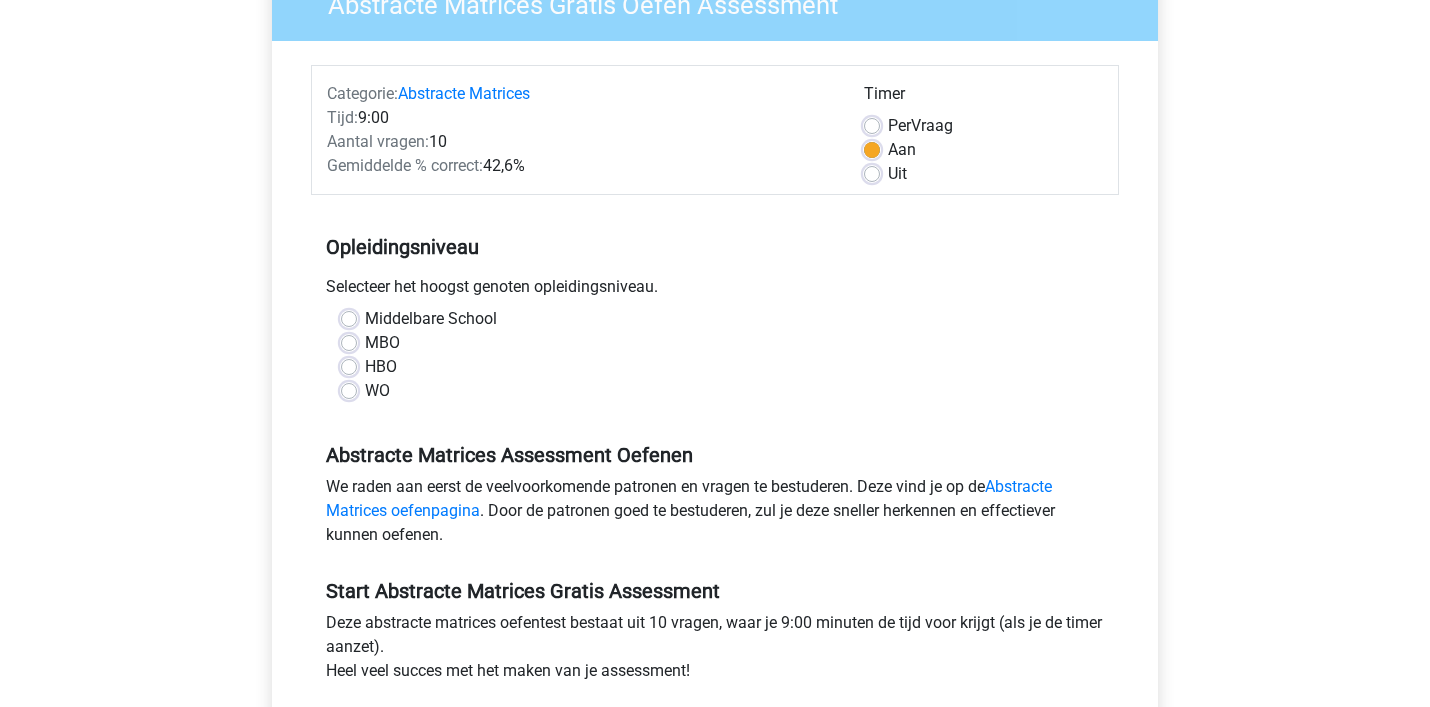 scroll, scrollTop: 198, scrollLeft: 0, axis: vertical 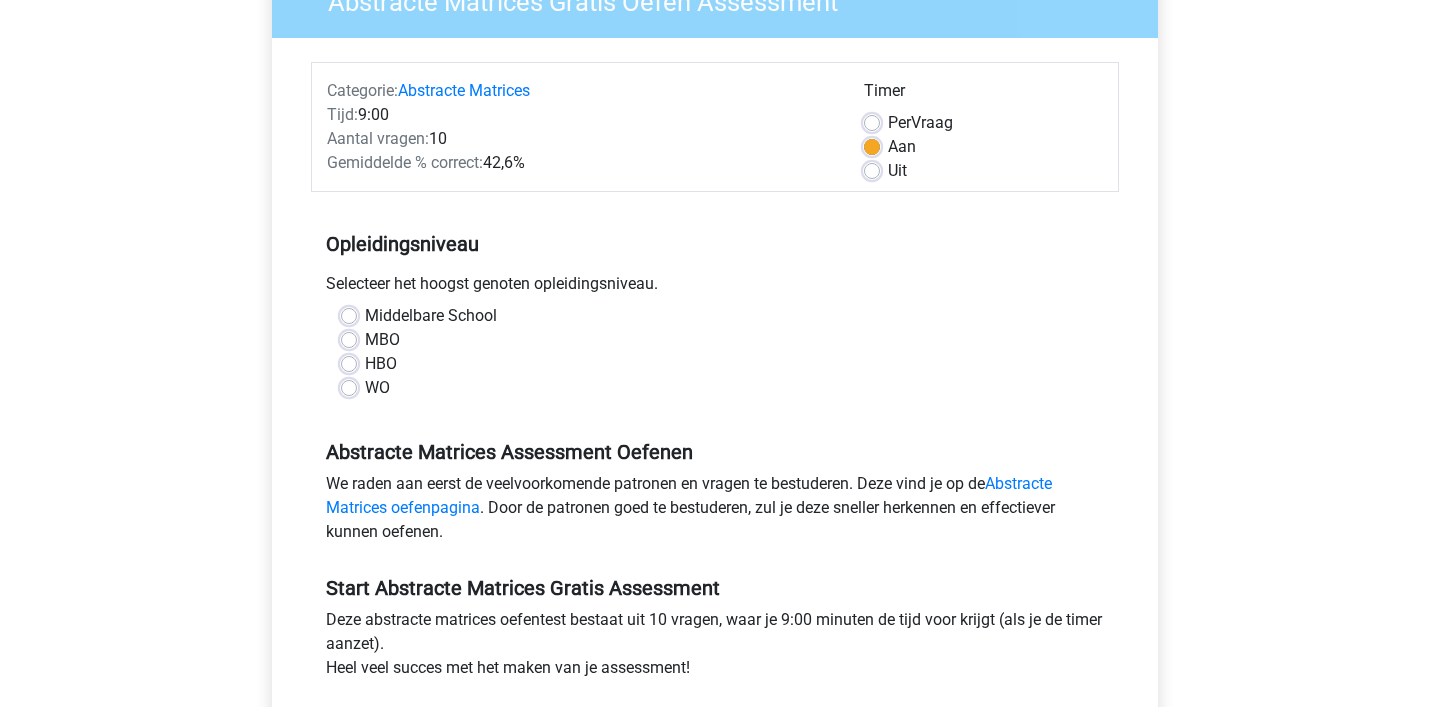 click on "WO" at bounding box center (377, 388) 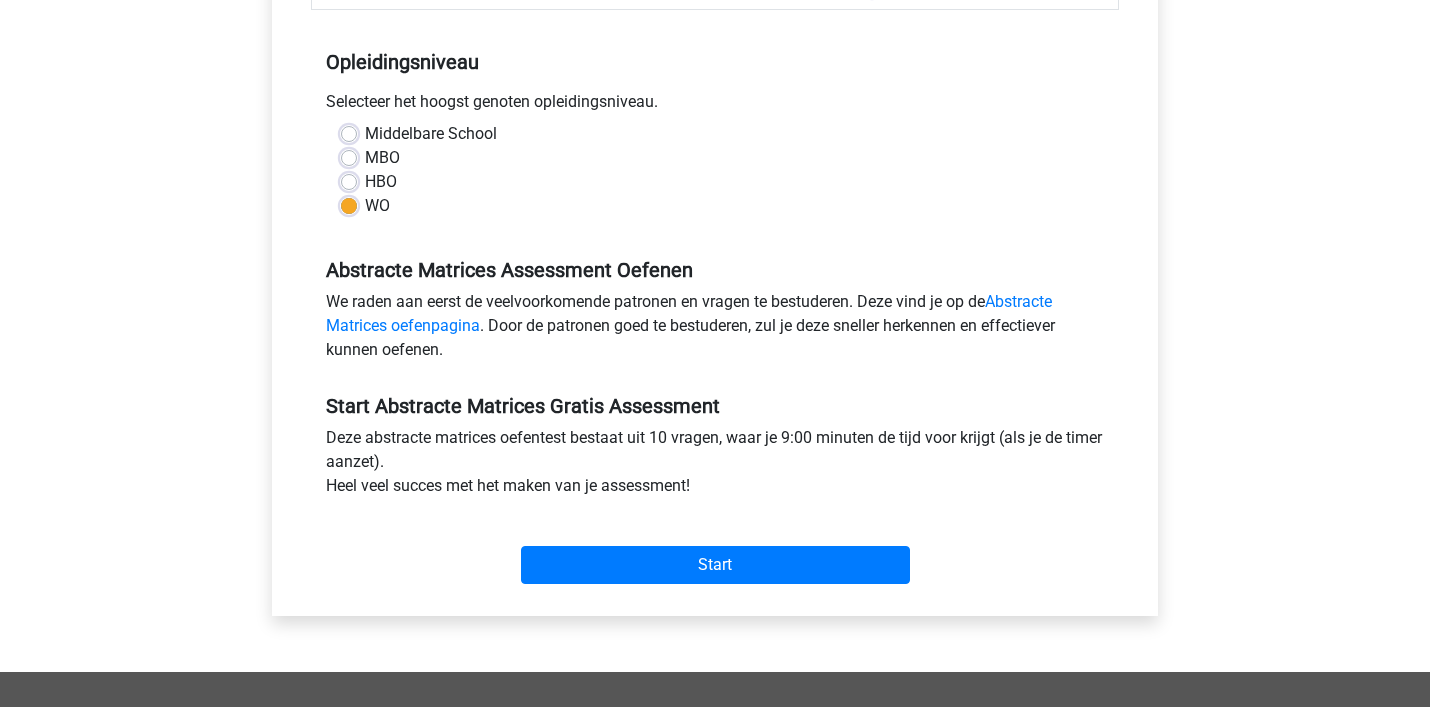 scroll, scrollTop: 384, scrollLeft: 0, axis: vertical 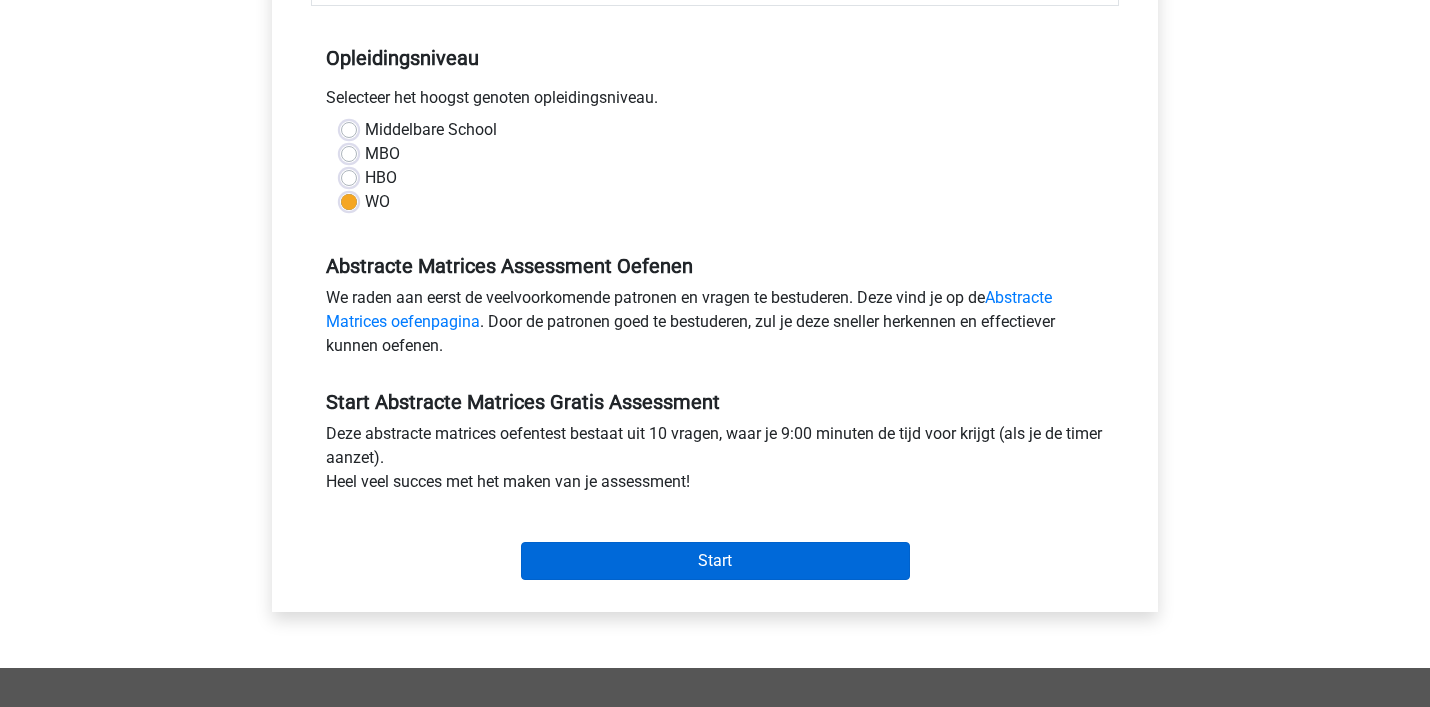 click on "Start" at bounding box center (715, 561) 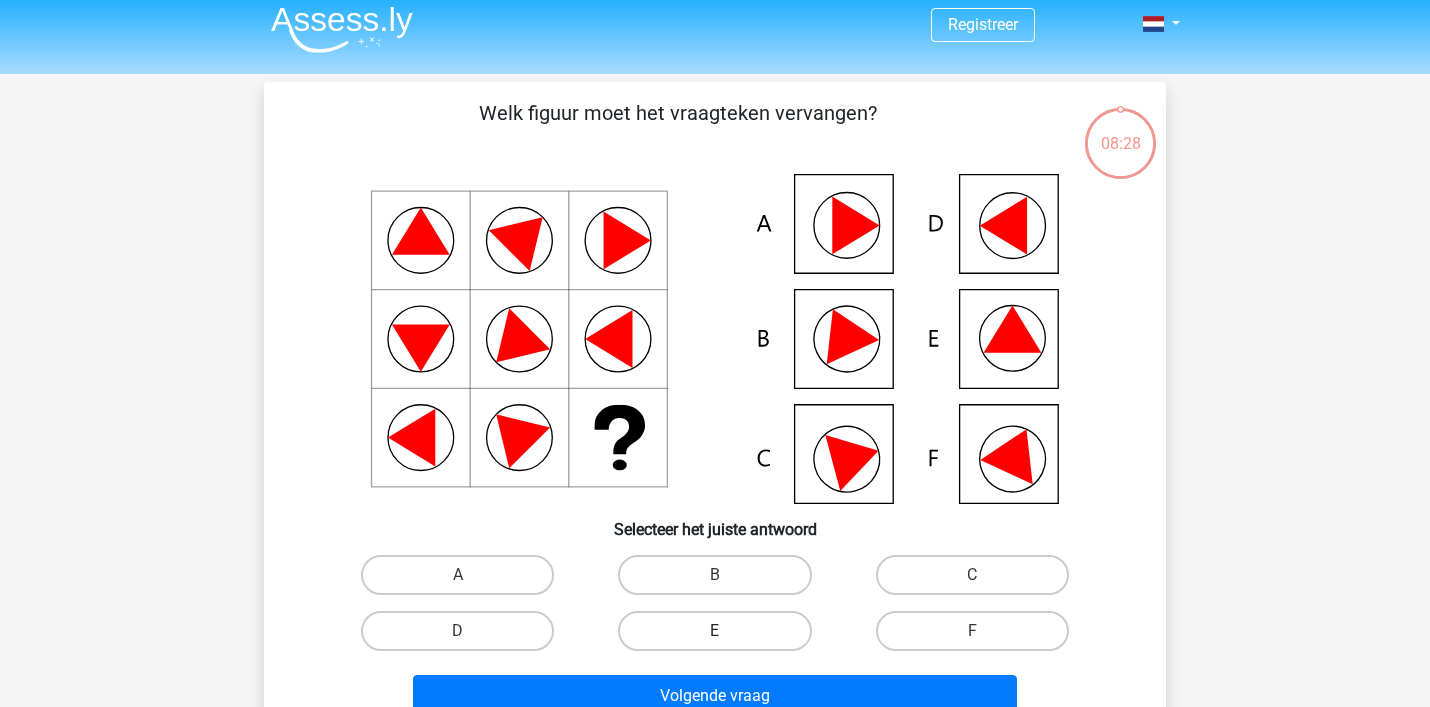 scroll, scrollTop: 5, scrollLeft: 0, axis: vertical 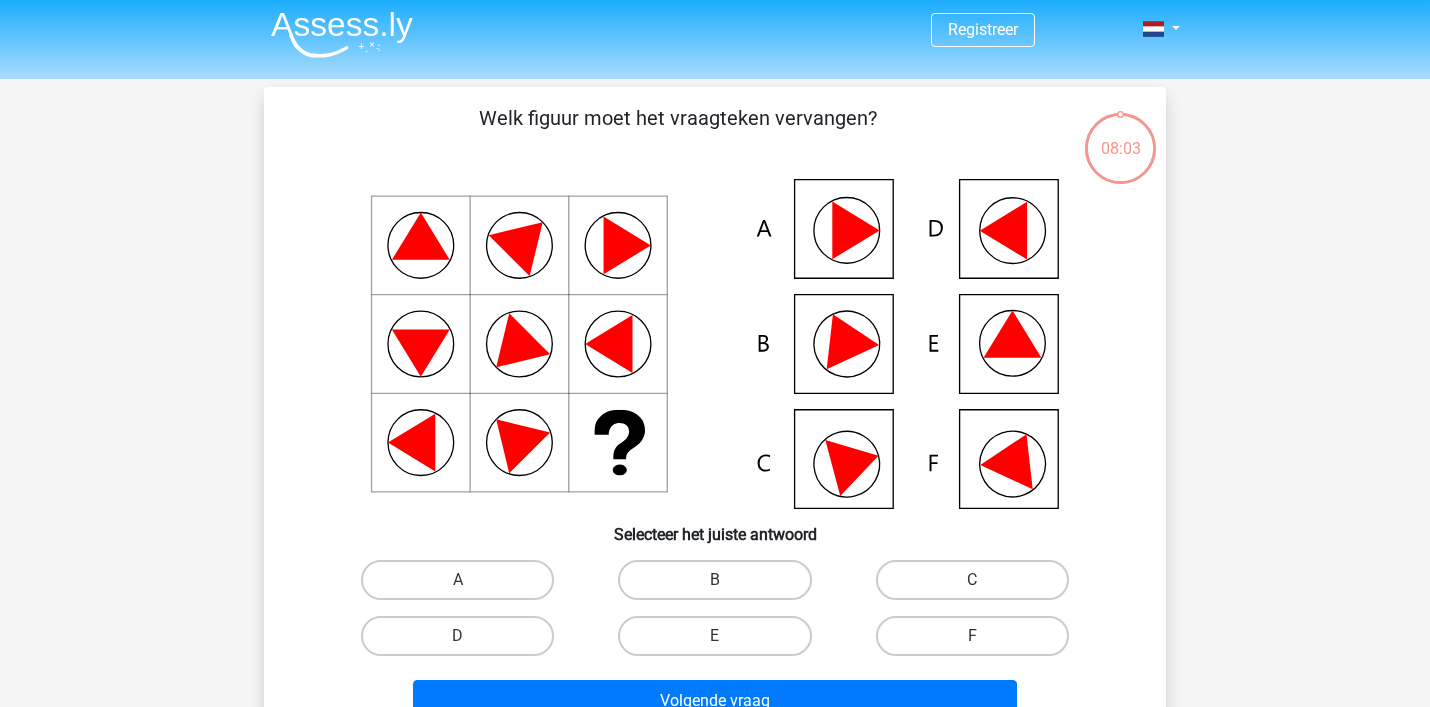 click 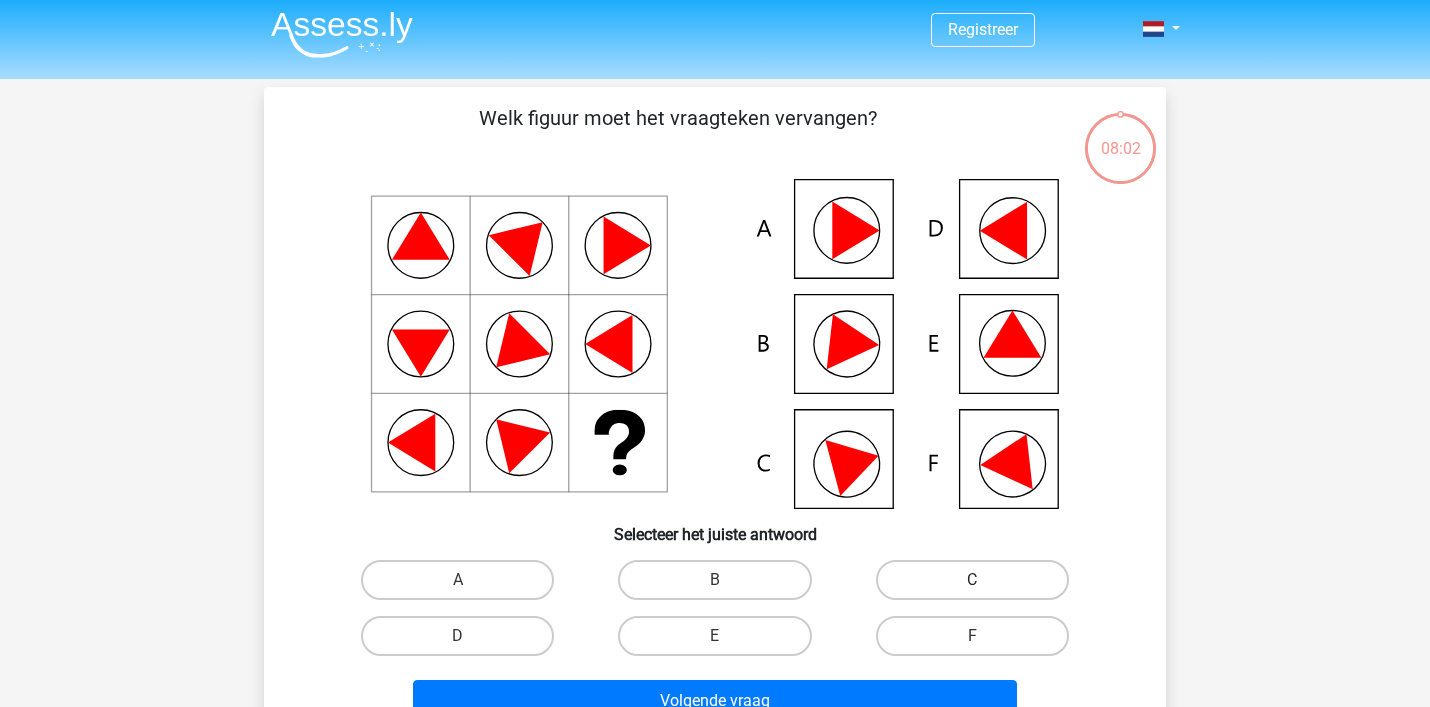 click on "C" at bounding box center [972, 580] 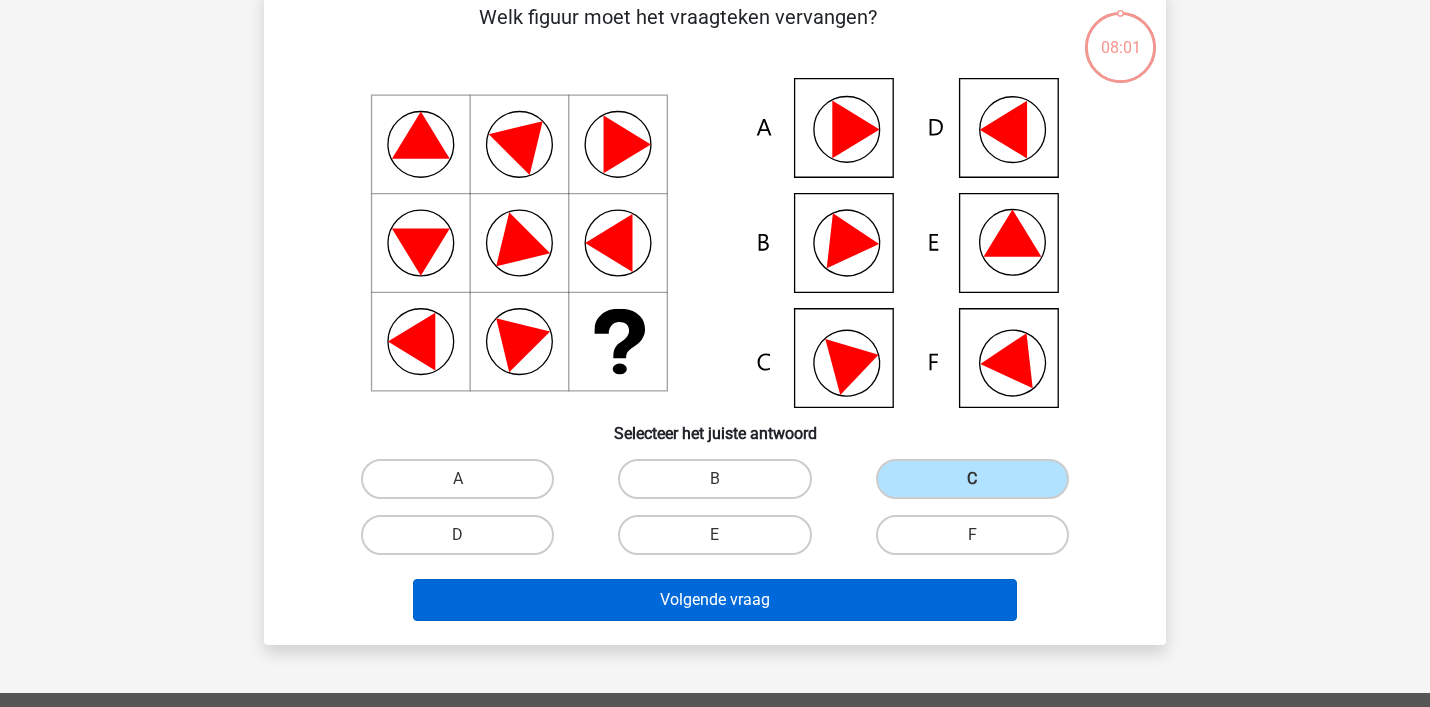 click on "Volgende vraag" at bounding box center [715, 600] 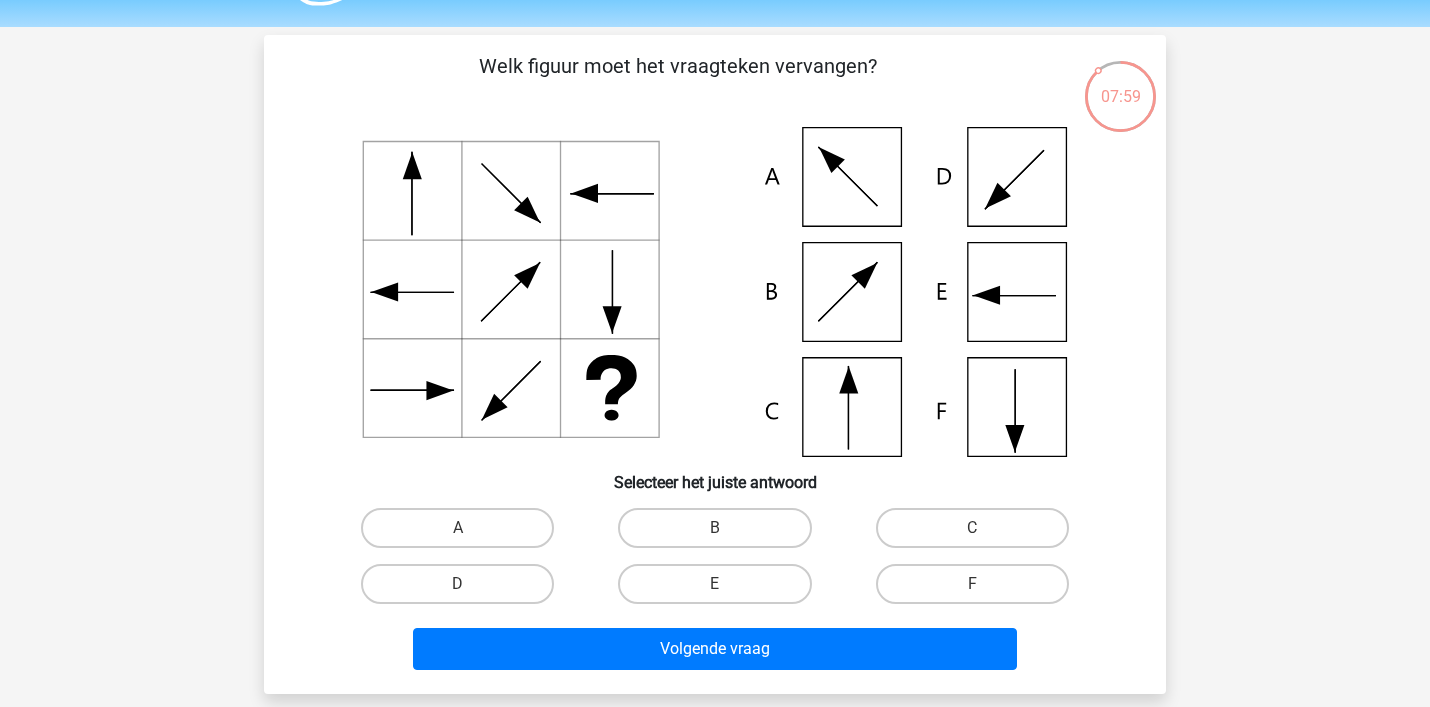 scroll, scrollTop: 47, scrollLeft: 0, axis: vertical 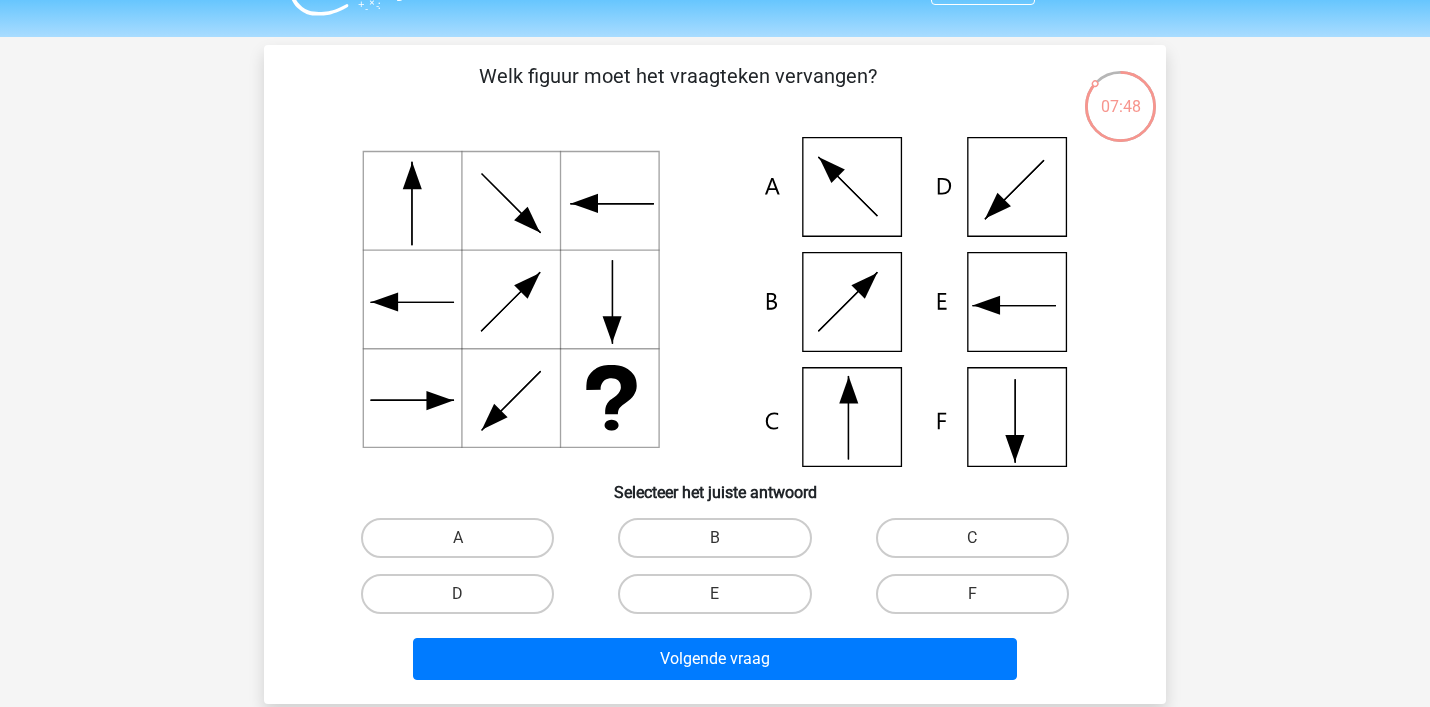 click 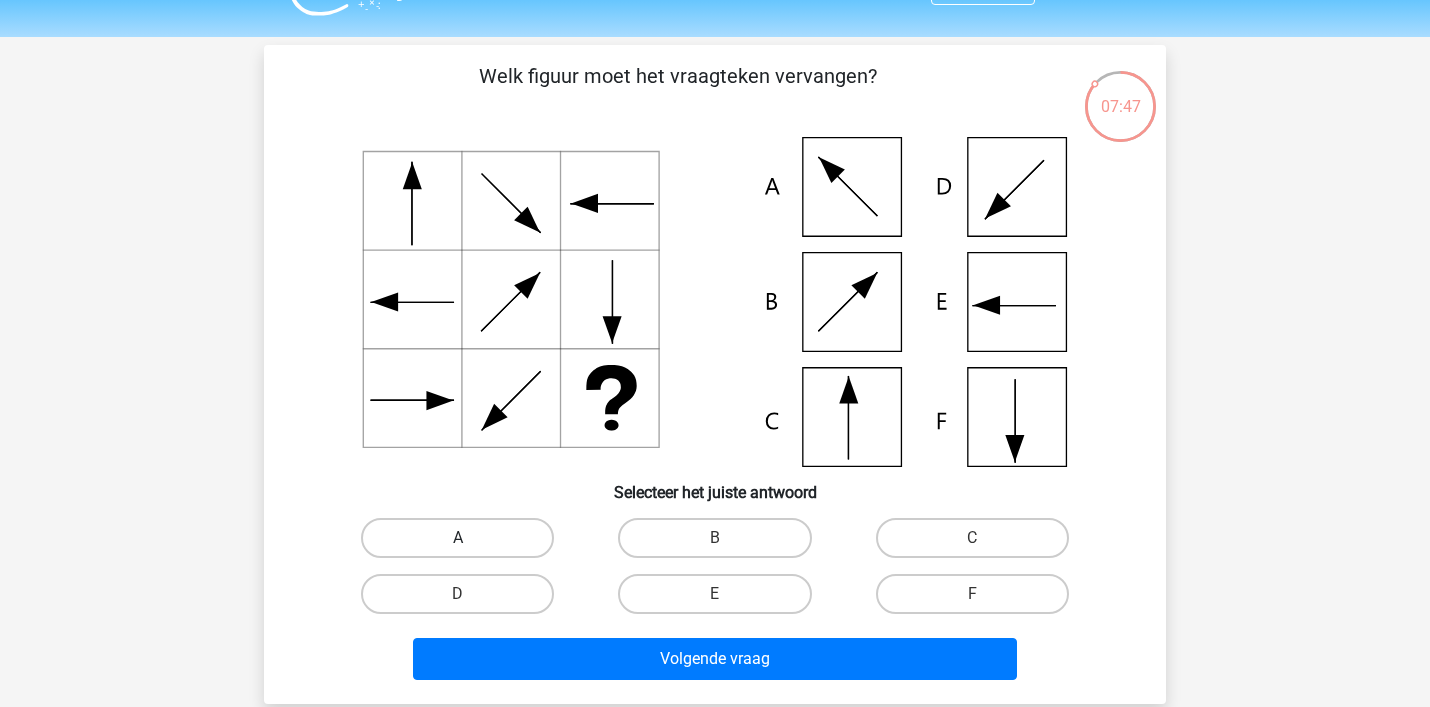 click on "A" at bounding box center (457, 538) 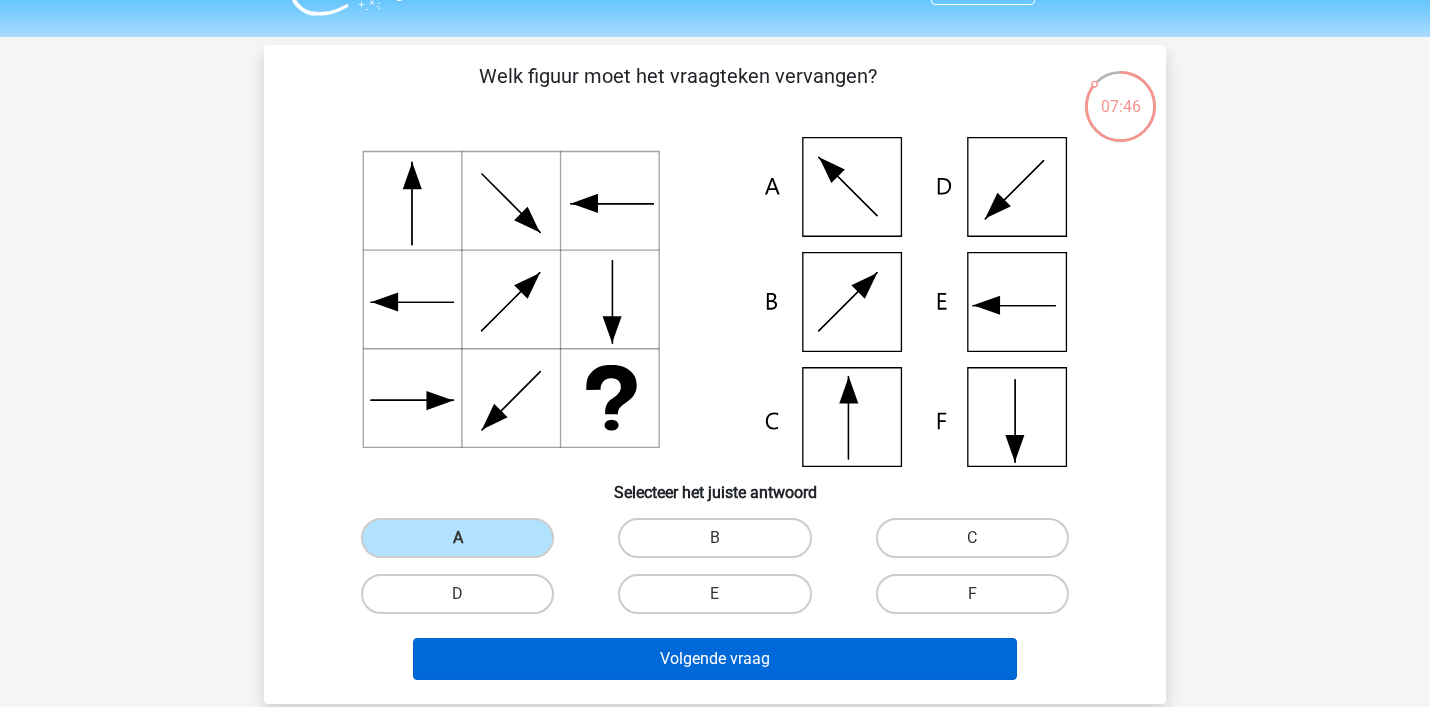 click on "Volgende vraag" at bounding box center (715, 659) 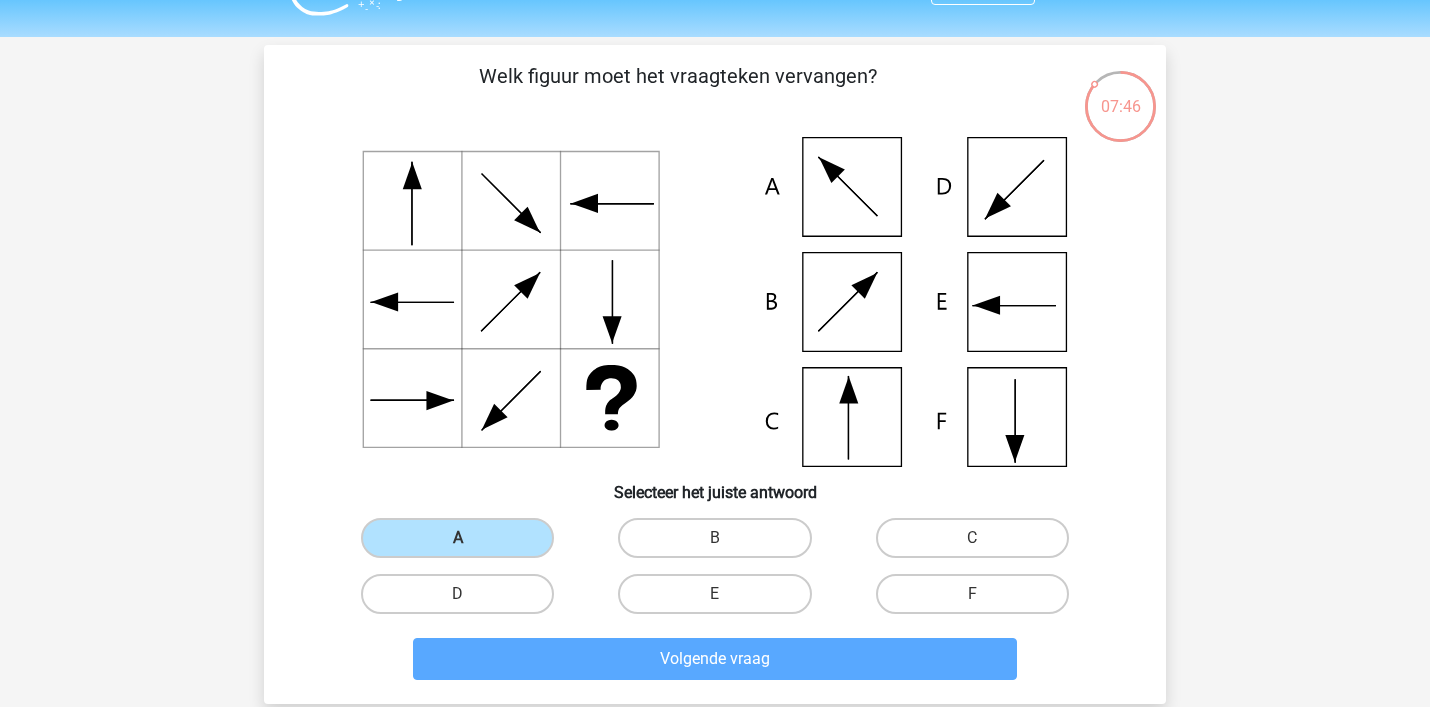 scroll, scrollTop: 92, scrollLeft: 0, axis: vertical 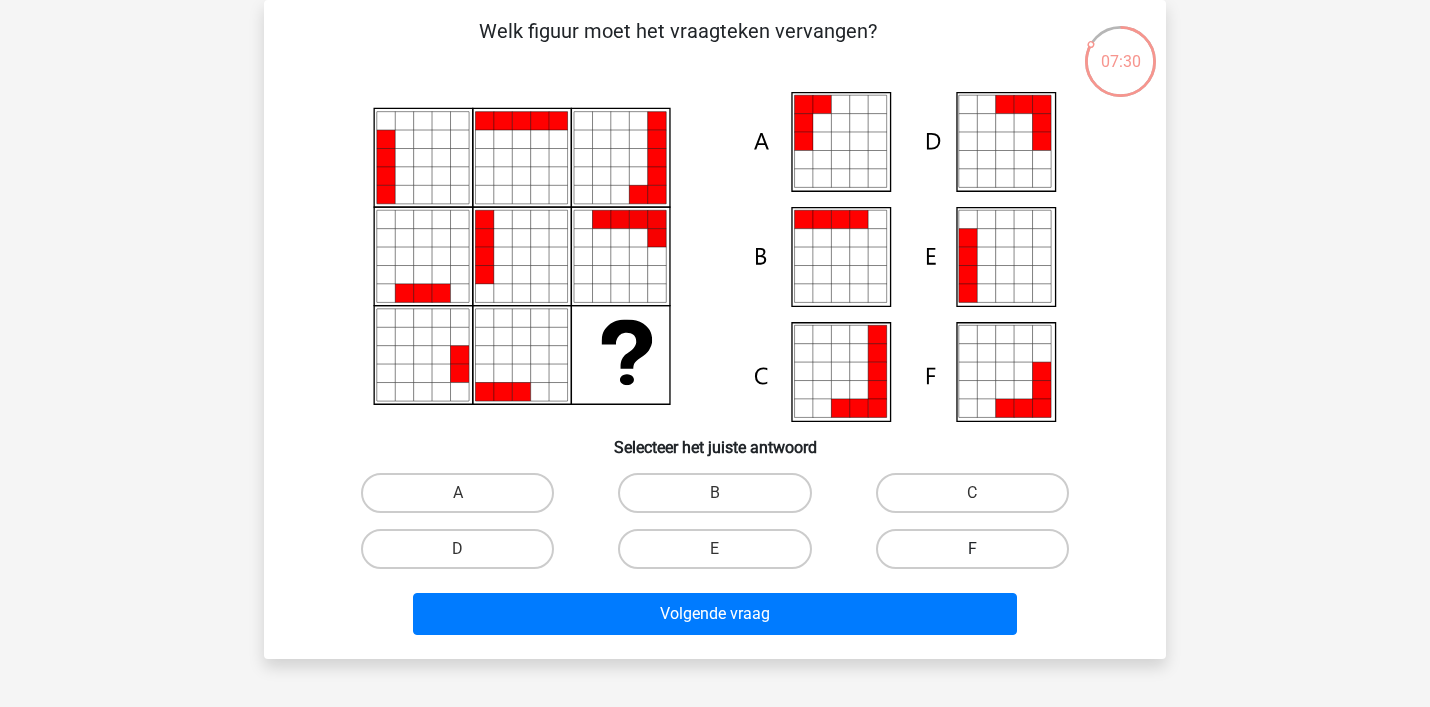 click on "F" at bounding box center [972, 549] 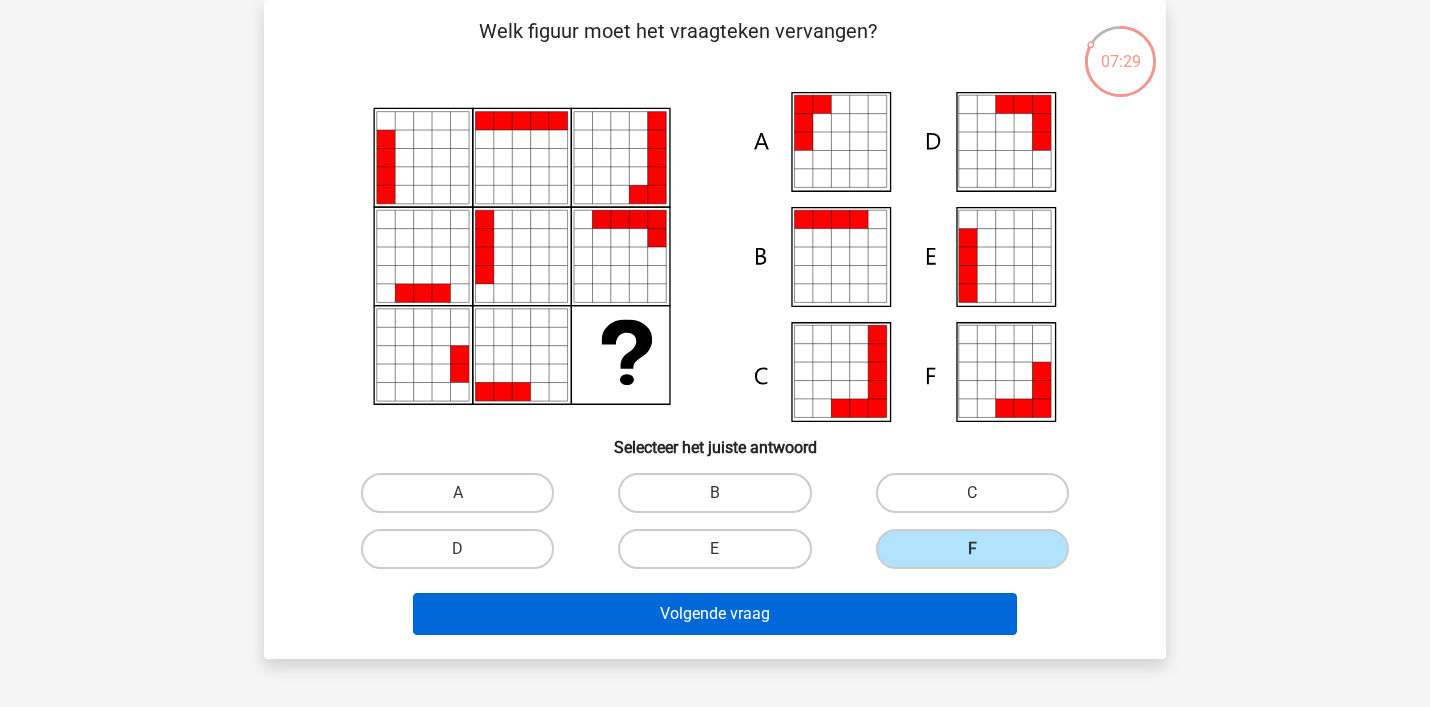 click on "Volgende vraag" at bounding box center (715, 614) 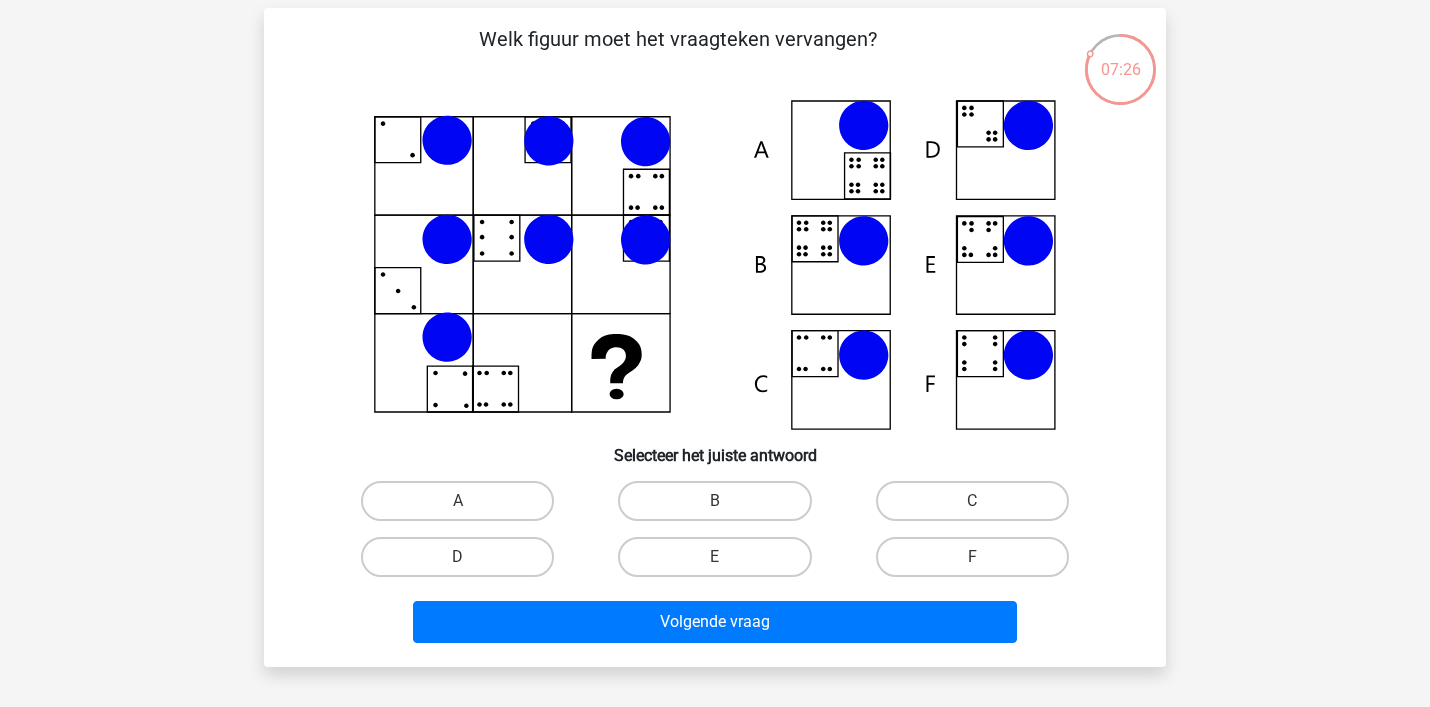 scroll, scrollTop: 84, scrollLeft: 0, axis: vertical 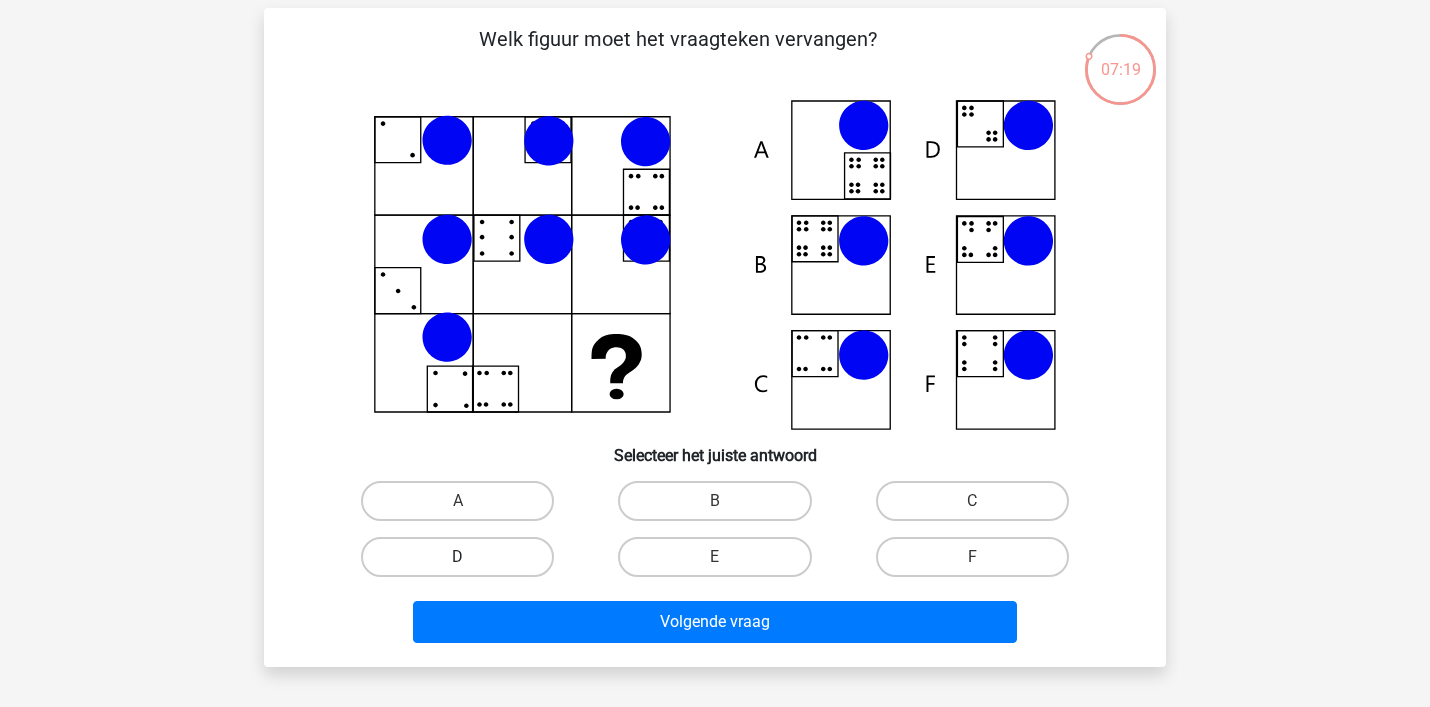 click on "D" at bounding box center [457, 557] 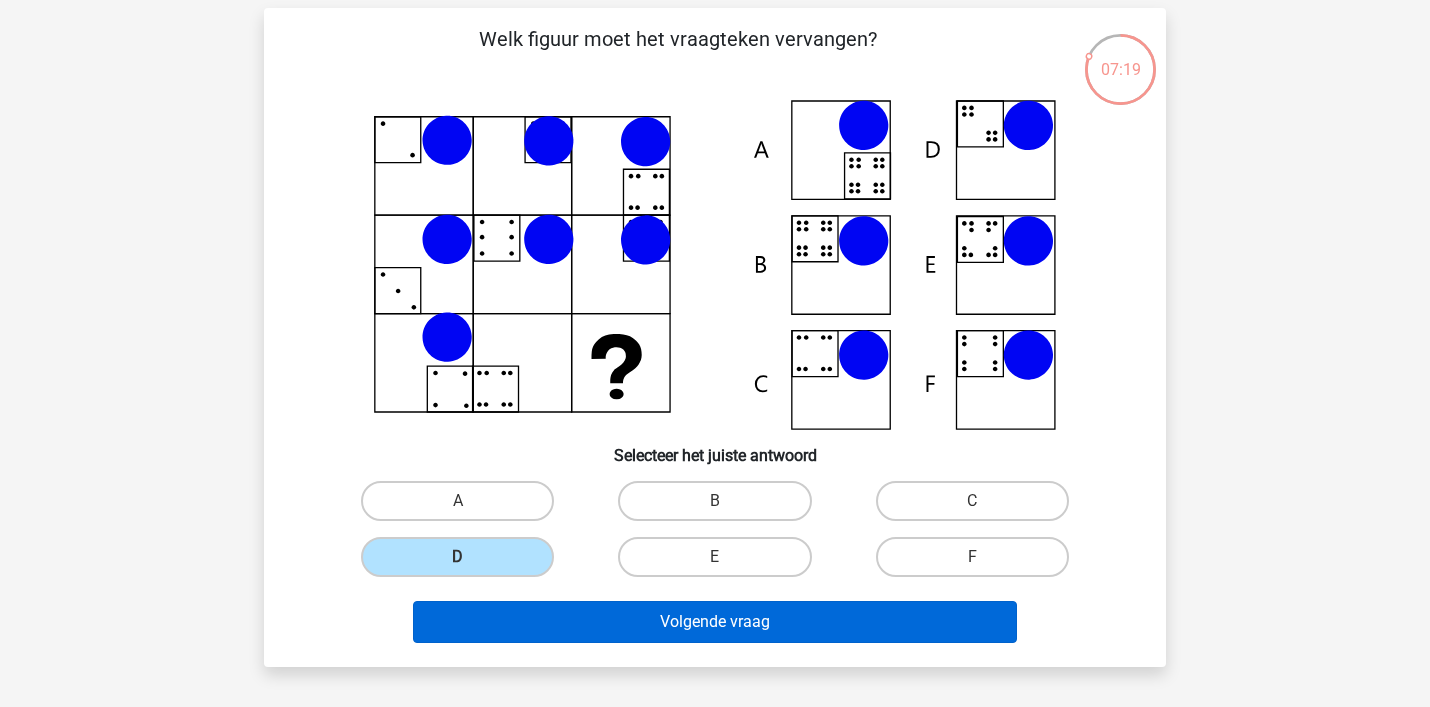 click on "Volgende vraag" at bounding box center (715, 622) 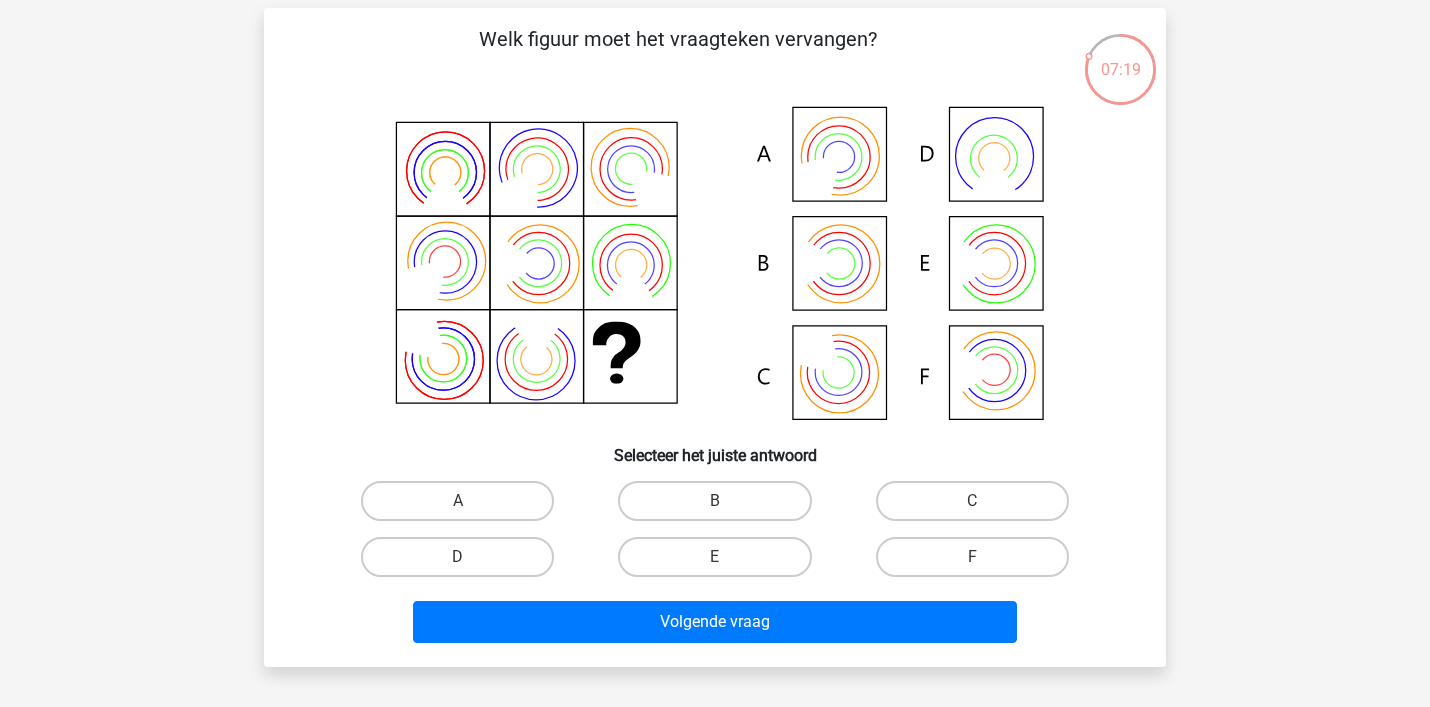 scroll, scrollTop: 92, scrollLeft: 0, axis: vertical 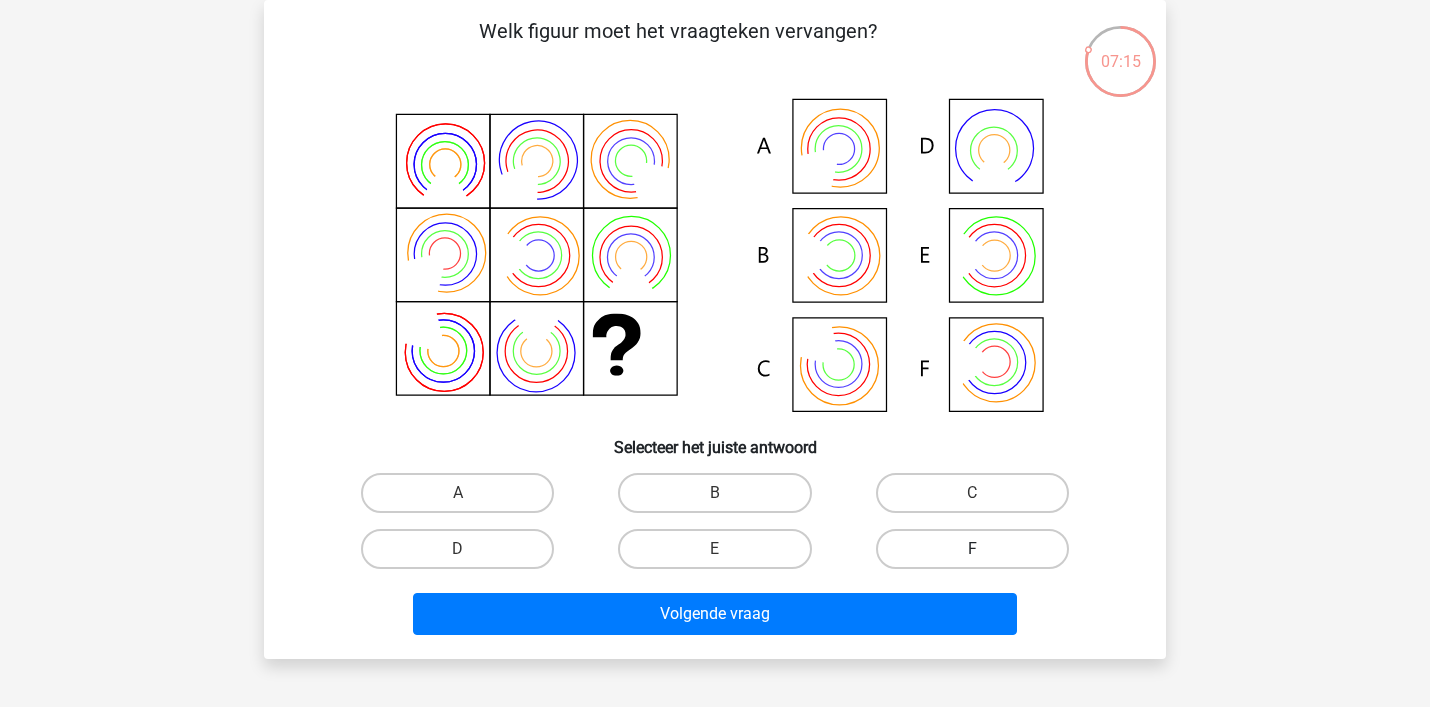 click on "F" at bounding box center (972, 549) 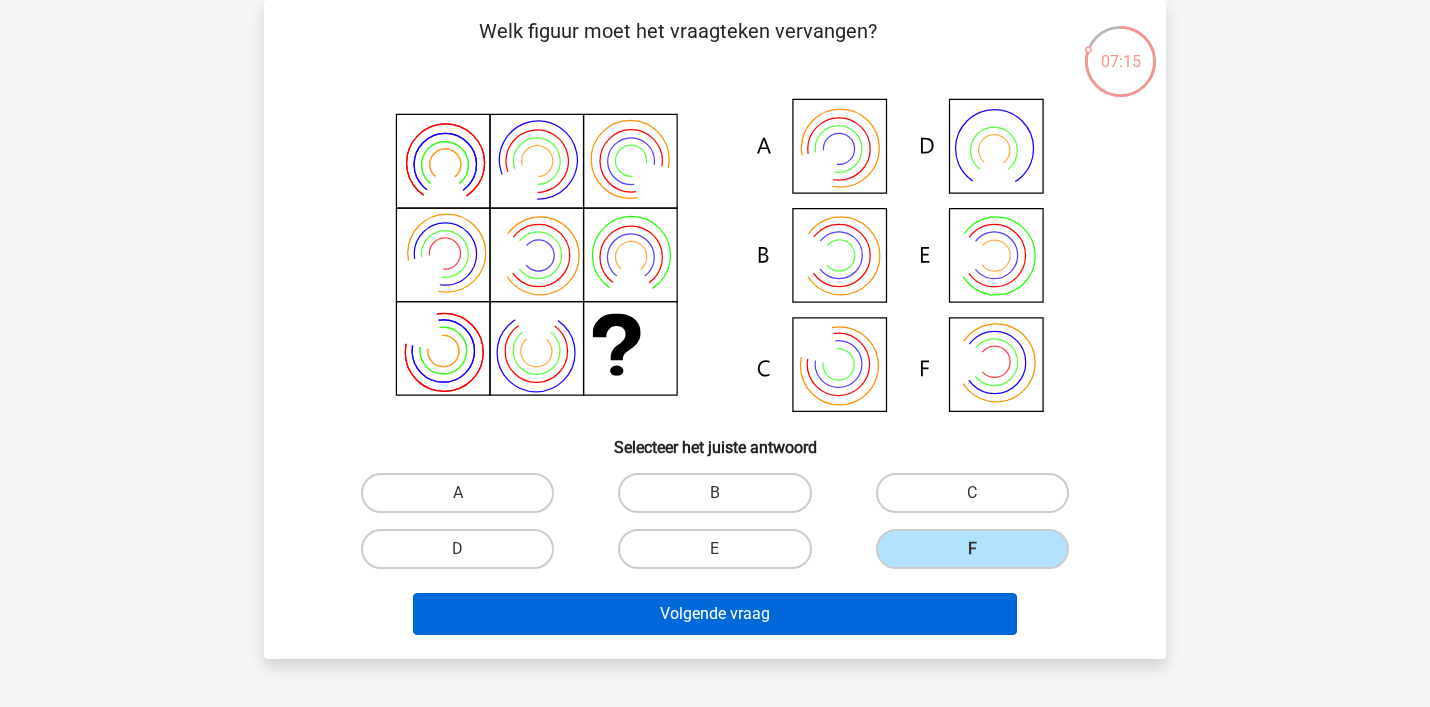 click on "Volgende vraag" at bounding box center (715, 614) 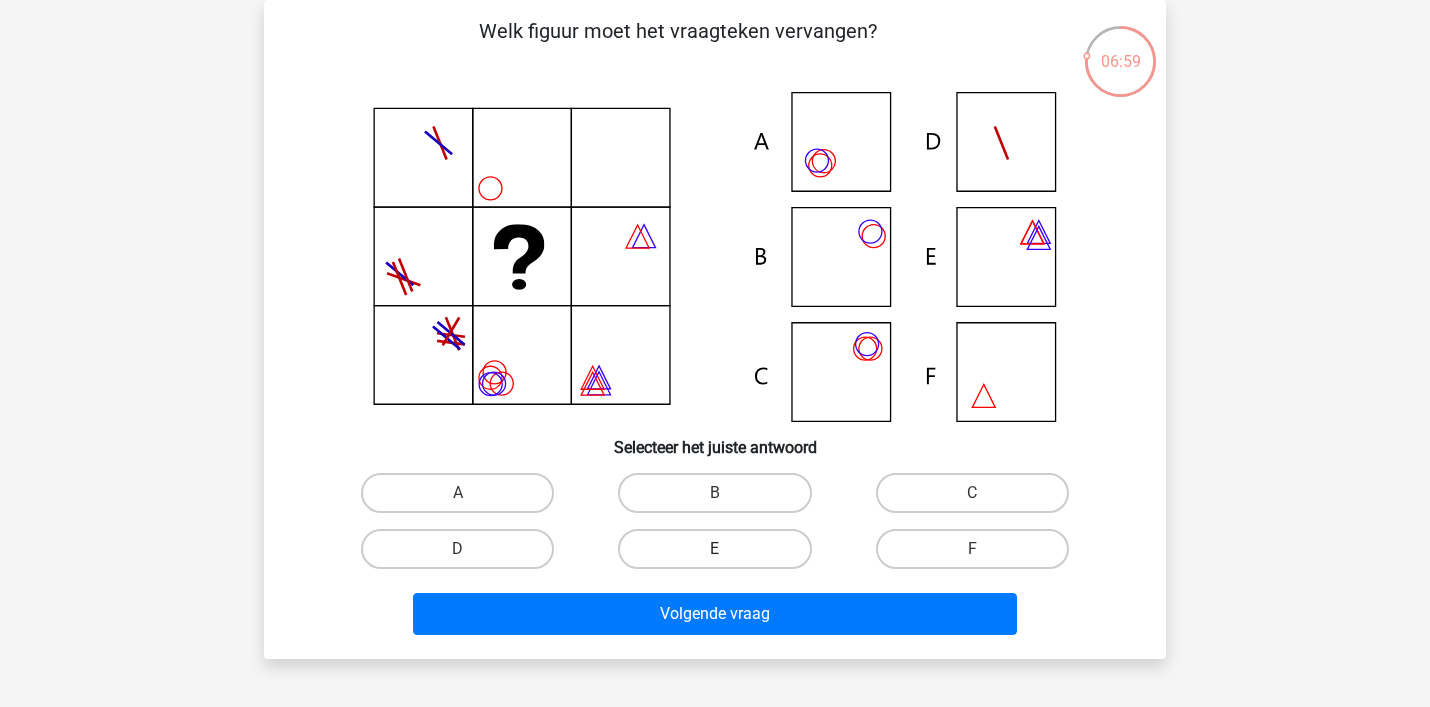 click on "E" at bounding box center (714, 549) 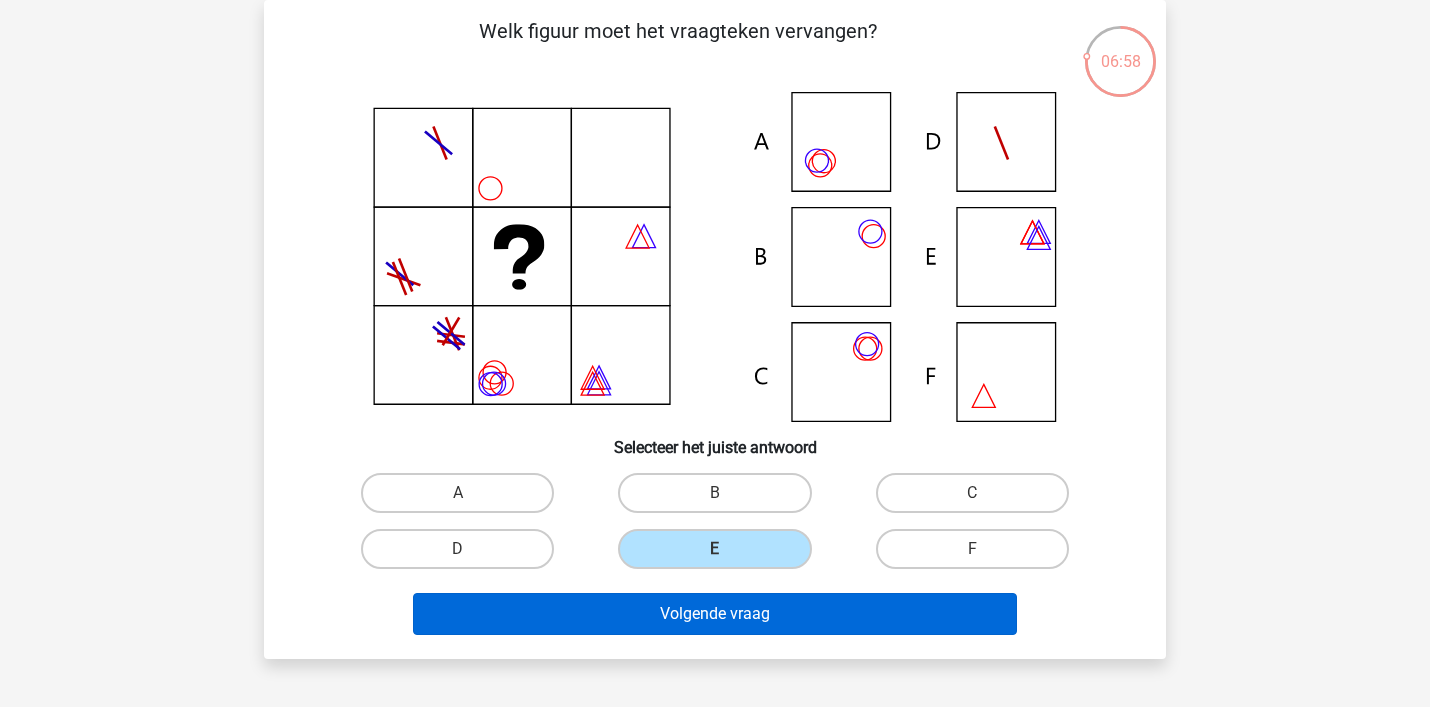 click on "Volgende vraag" at bounding box center (715, 614) 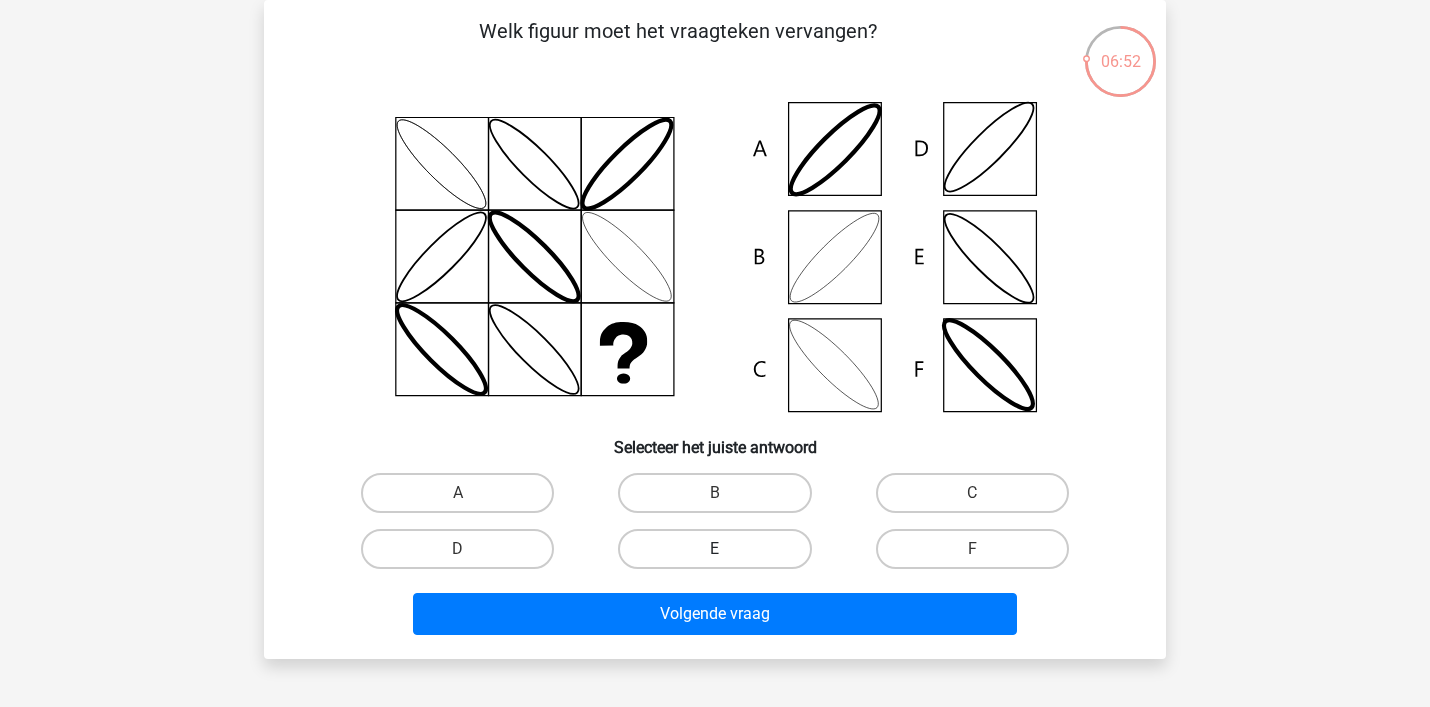 click on "E" at bounding box center (714, 549) 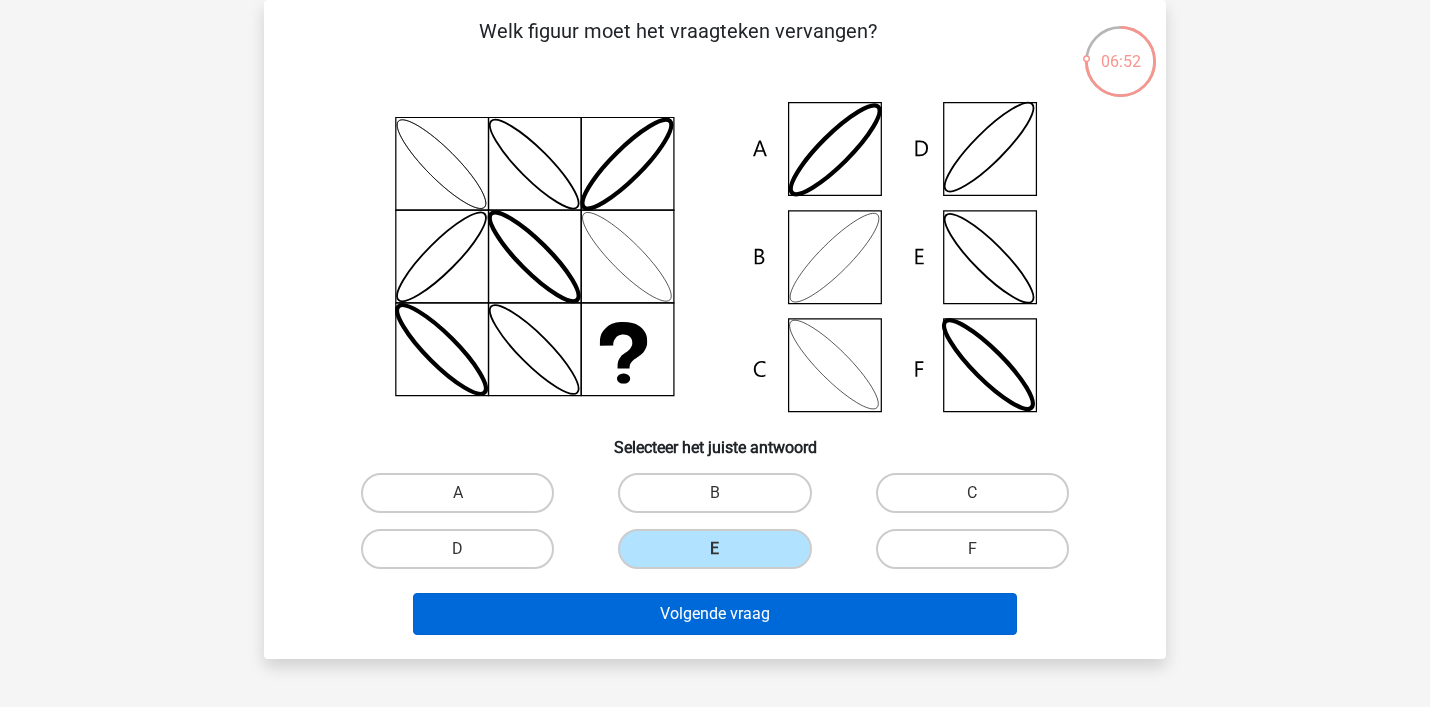 click on "Volgende vraag" at bounding box center [715, 614] 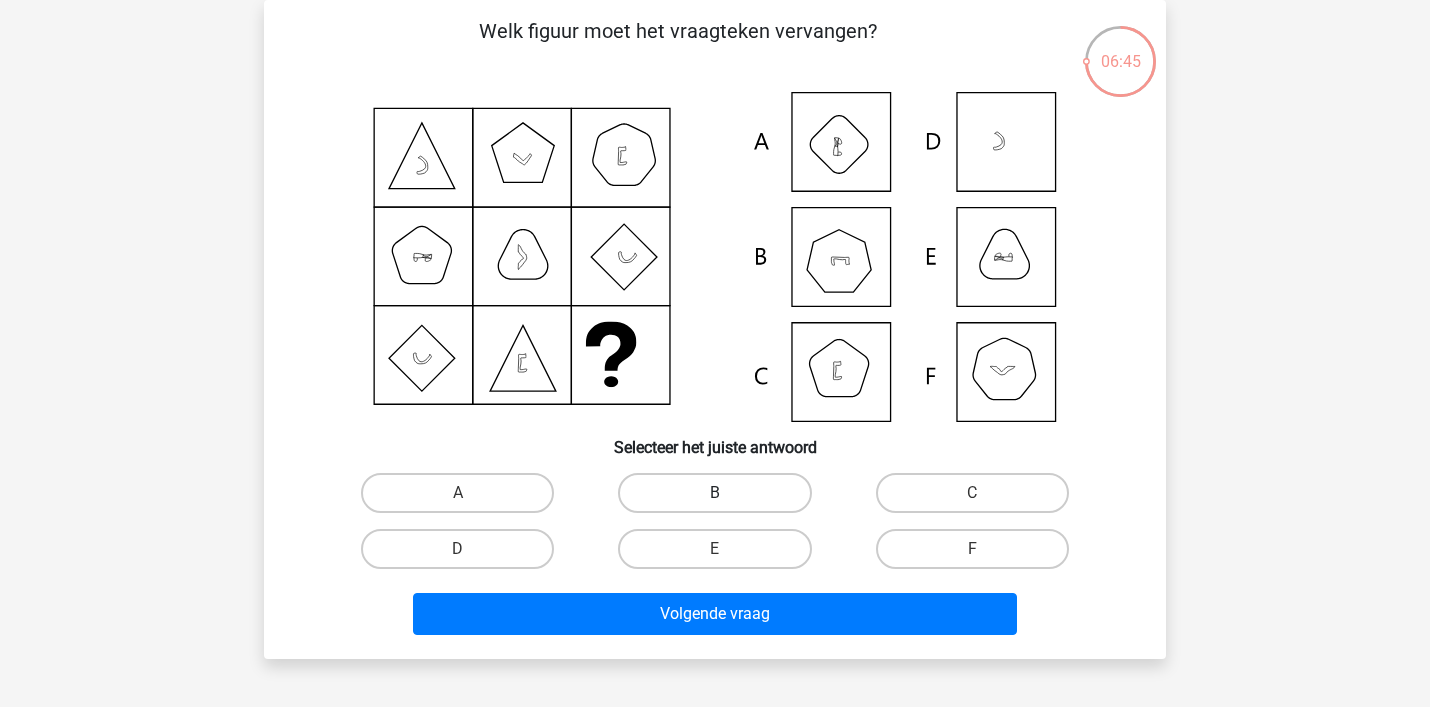 click on "B" at bounding box center [714, 493] 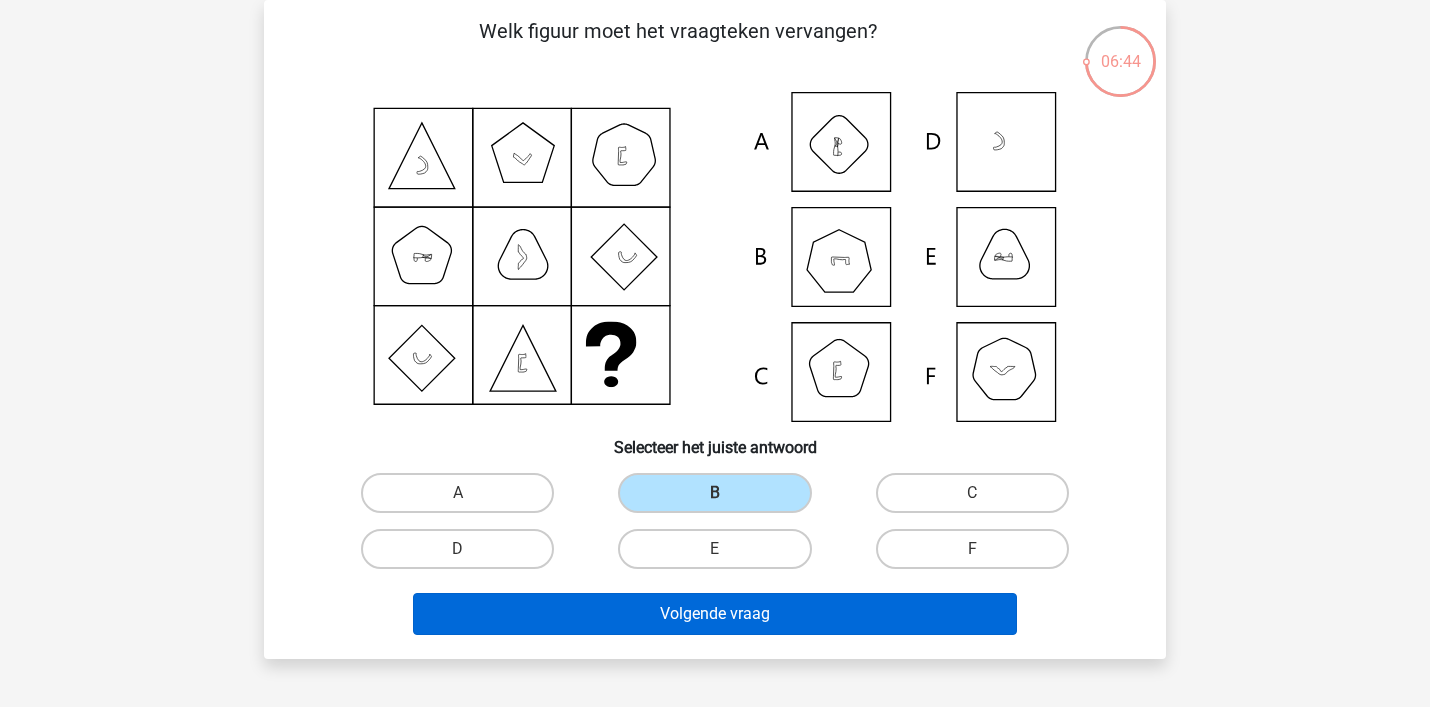click on "Volgende vraag" at bounding box center [715, 614] 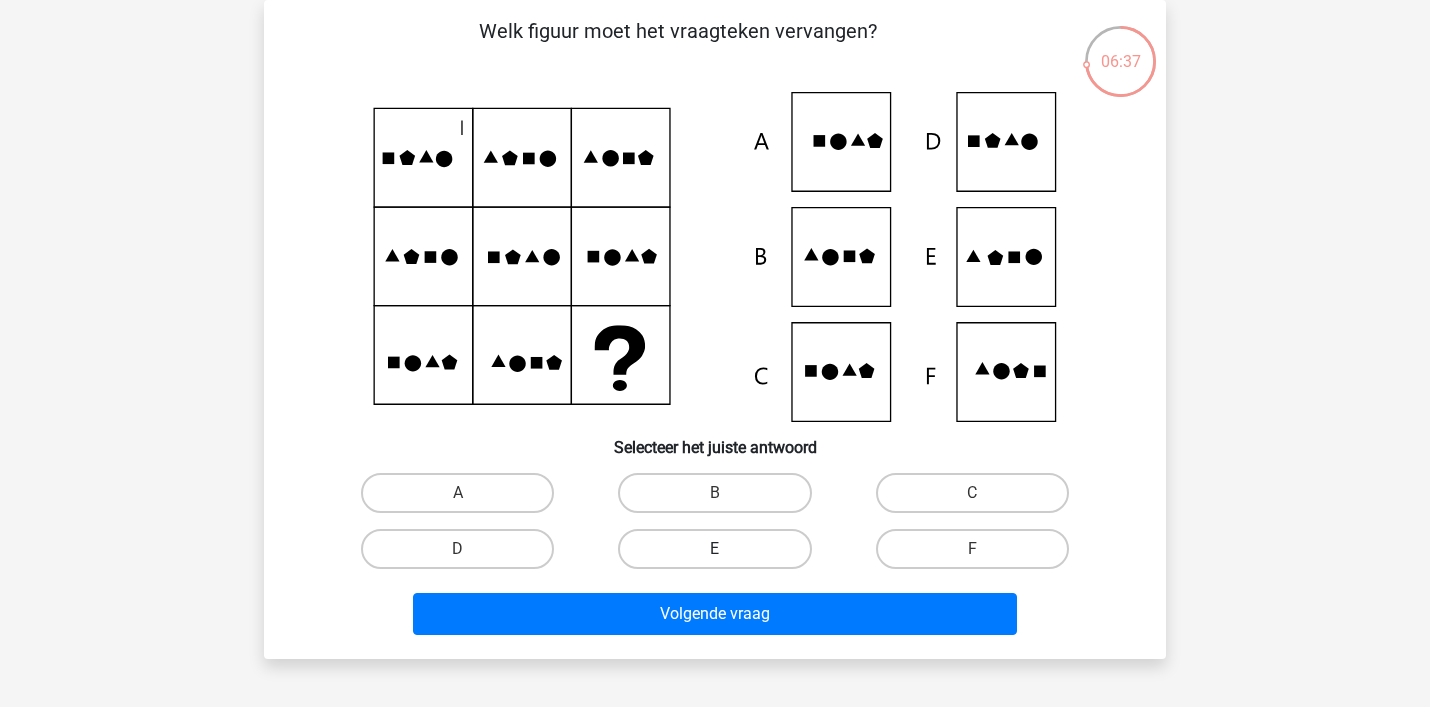 click on "E" at bounding box center (714, 549) 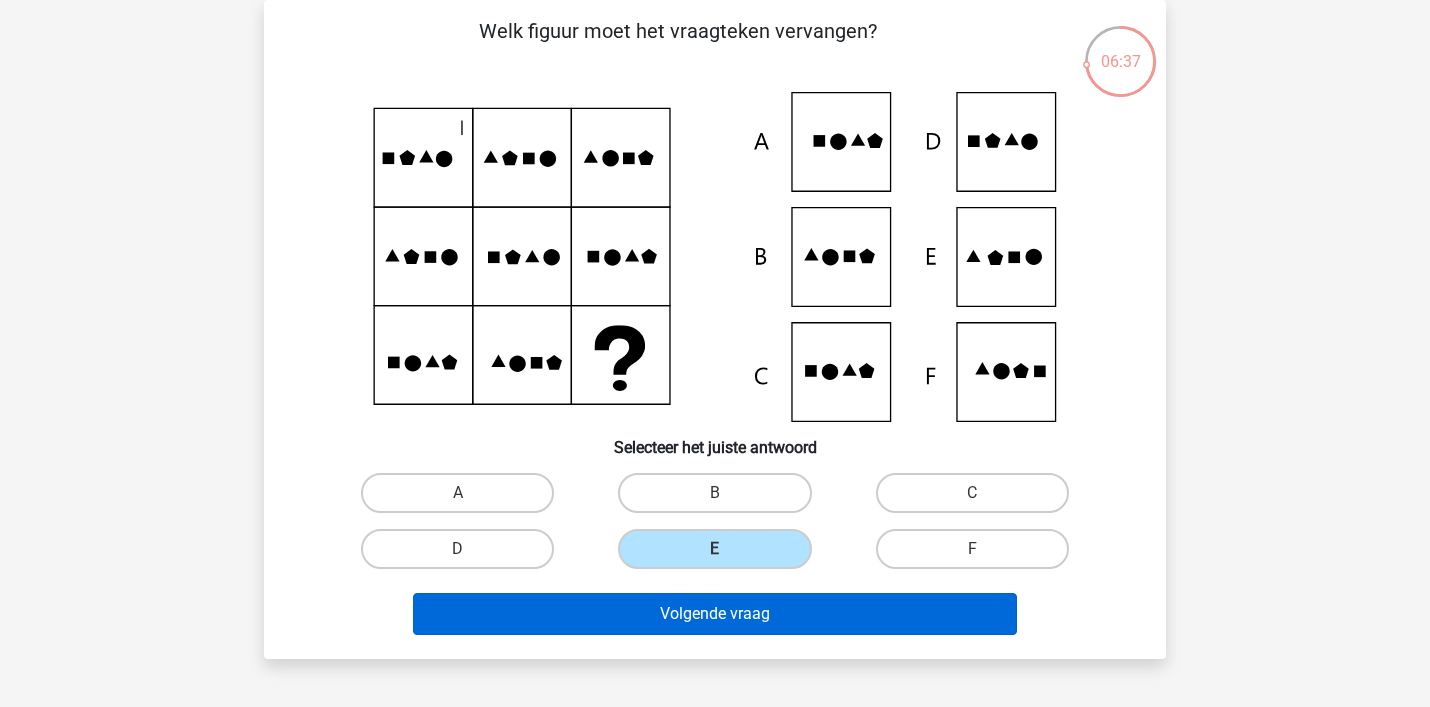 click on "Volgende vraag" at bounding box center [715, 614] 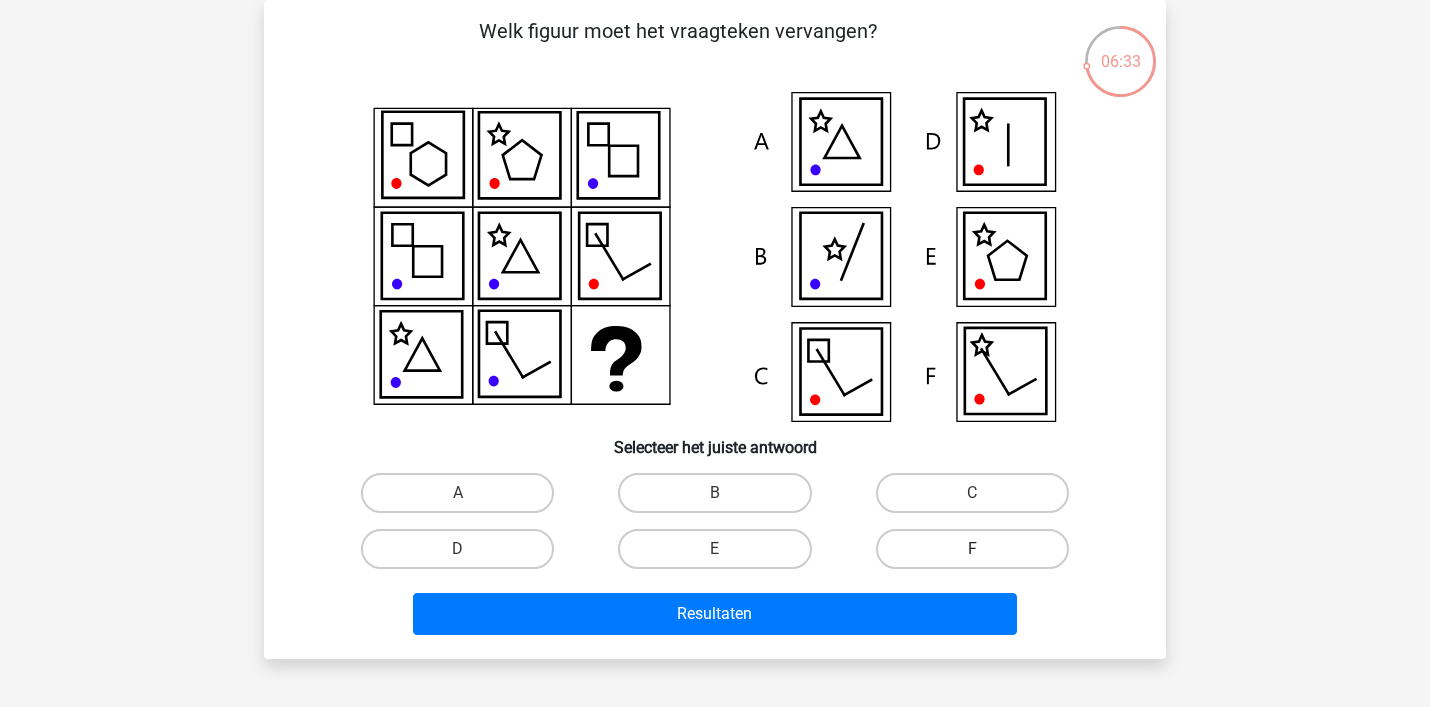click on "F" at bounding box center (972, 549) 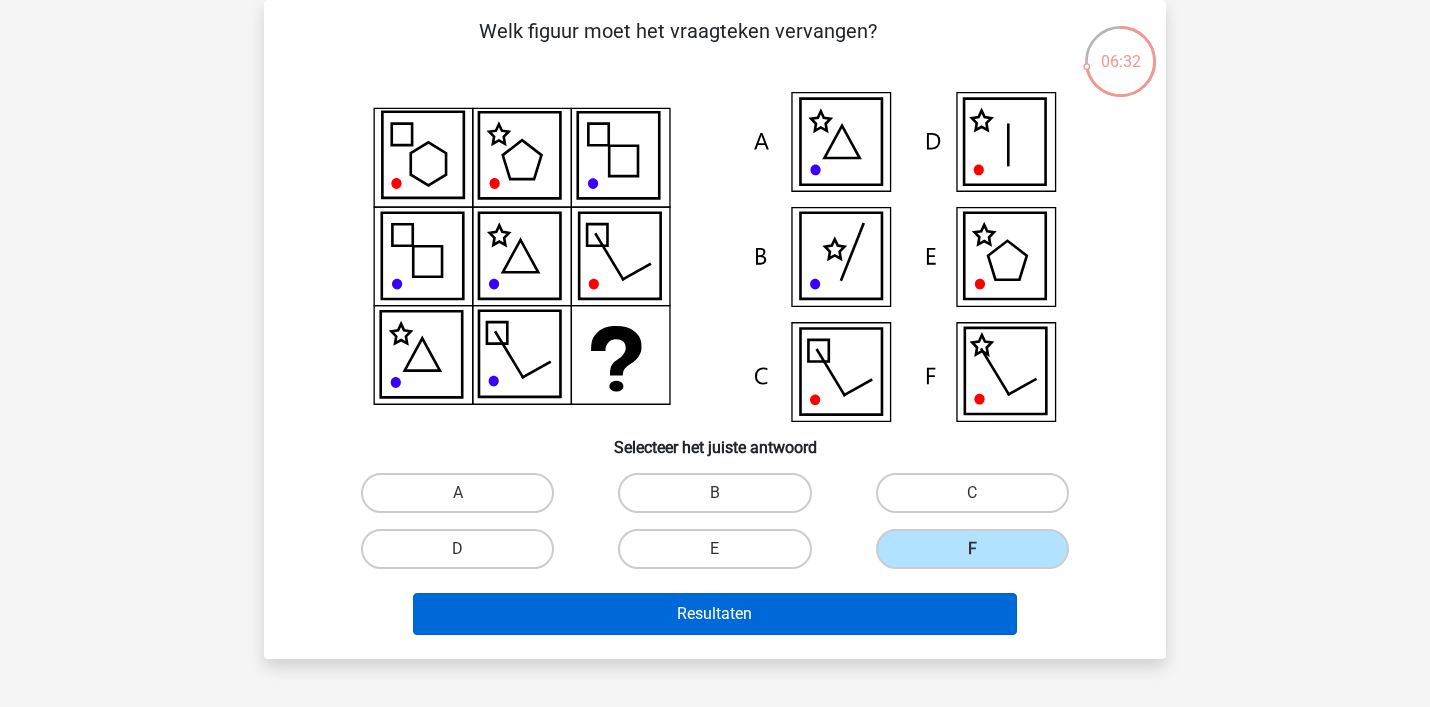 click on "Resultaten" at bounding box center (715, 614) 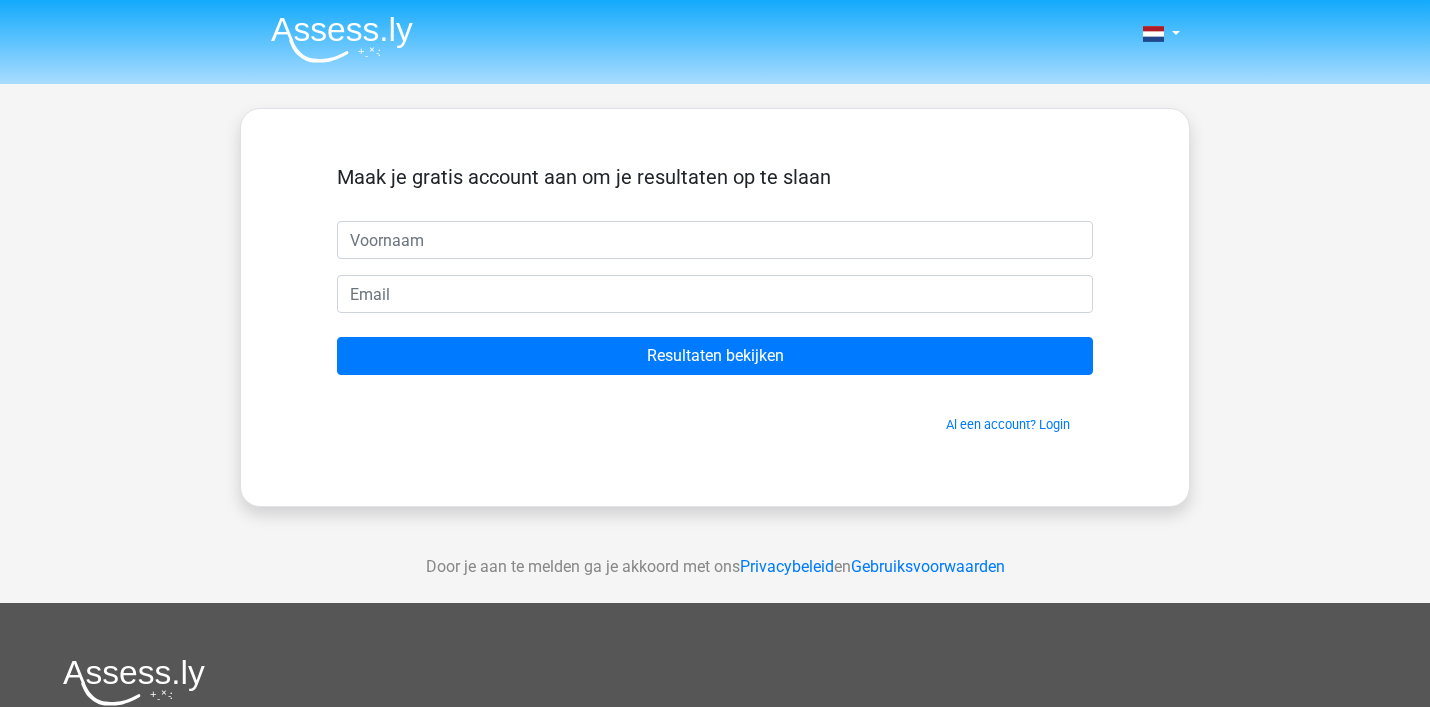 scroll, scrollTop: 0, scrollLeft: 0, axis: both 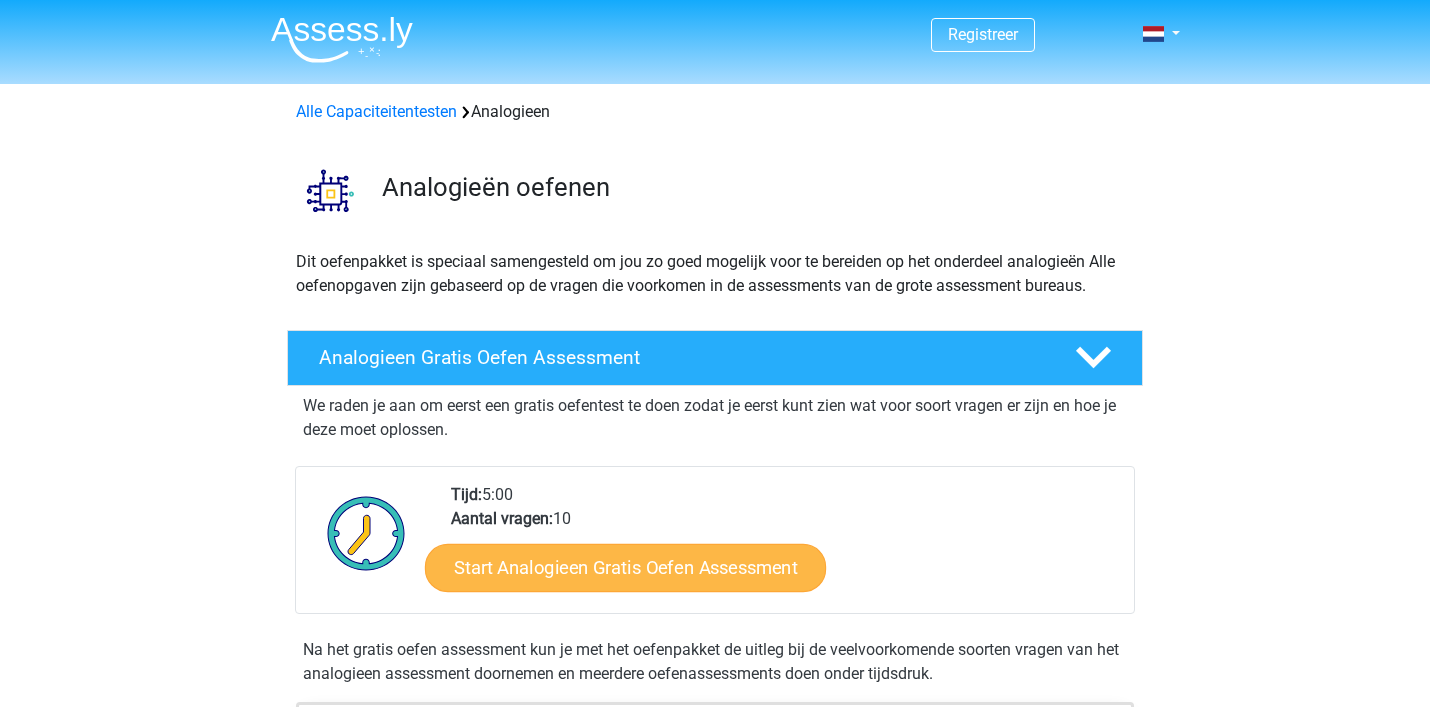 click on "Start Analogieen
Gratis Oefen Assessment" at bounding box center [625, 567] 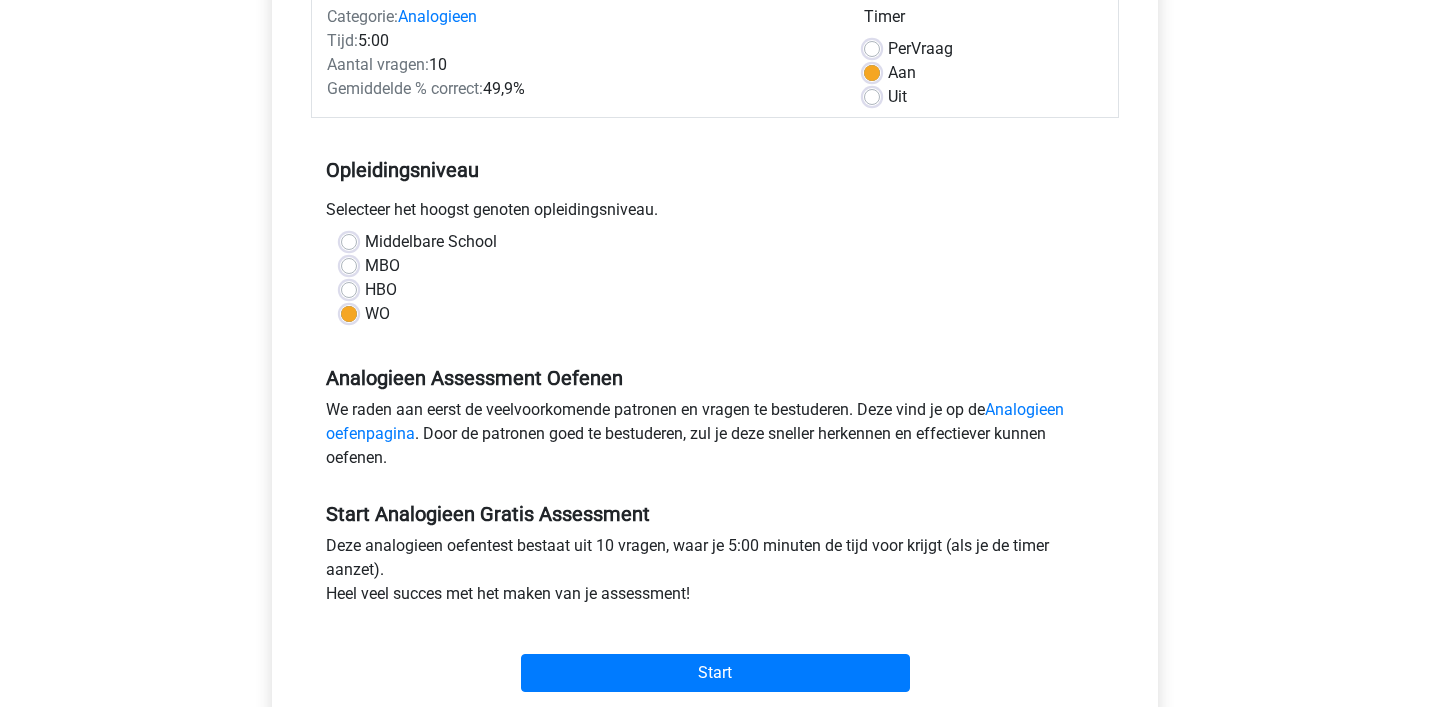 scroll, scrollTop: 328, scrollLeft: 0, axis: vertical 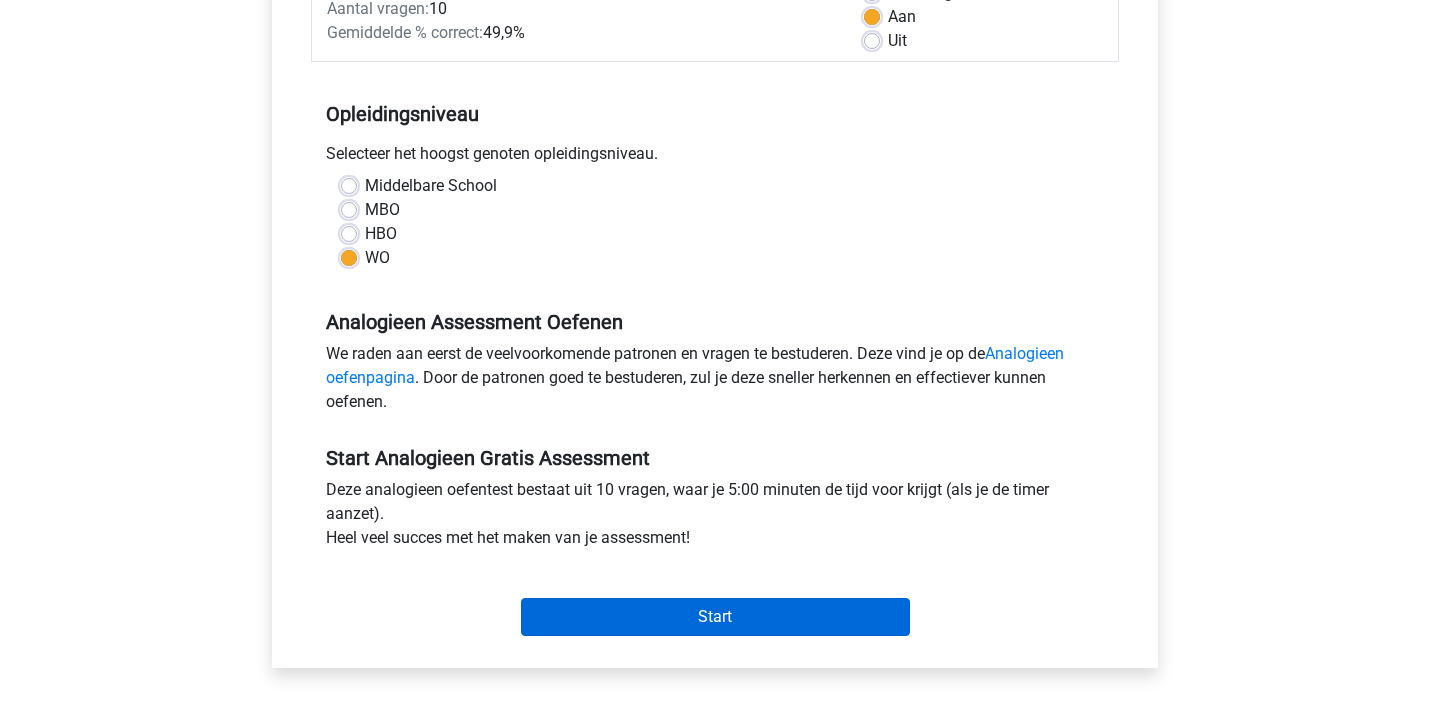 click on "Start" at bounding box center [715, 617] 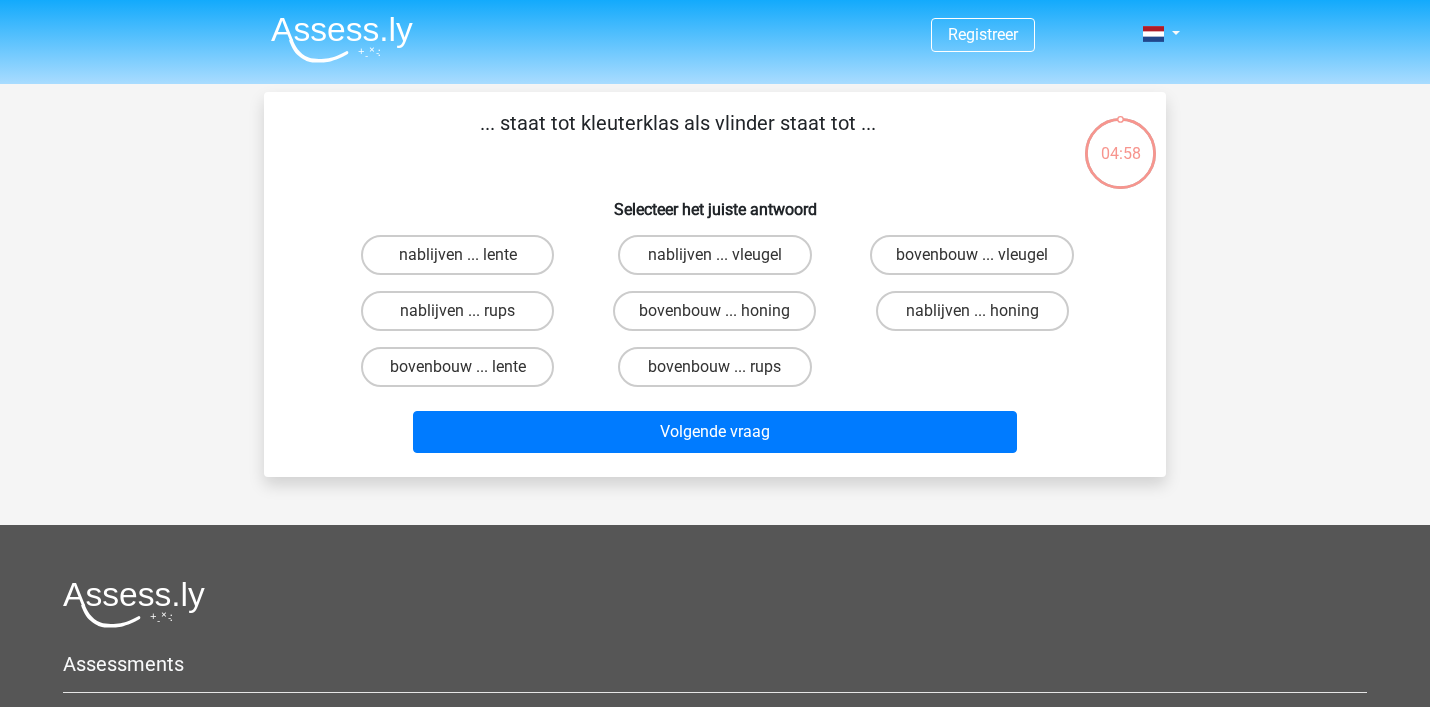 scroll, scrollTop: 0, scrollLeft: 0, axis: both 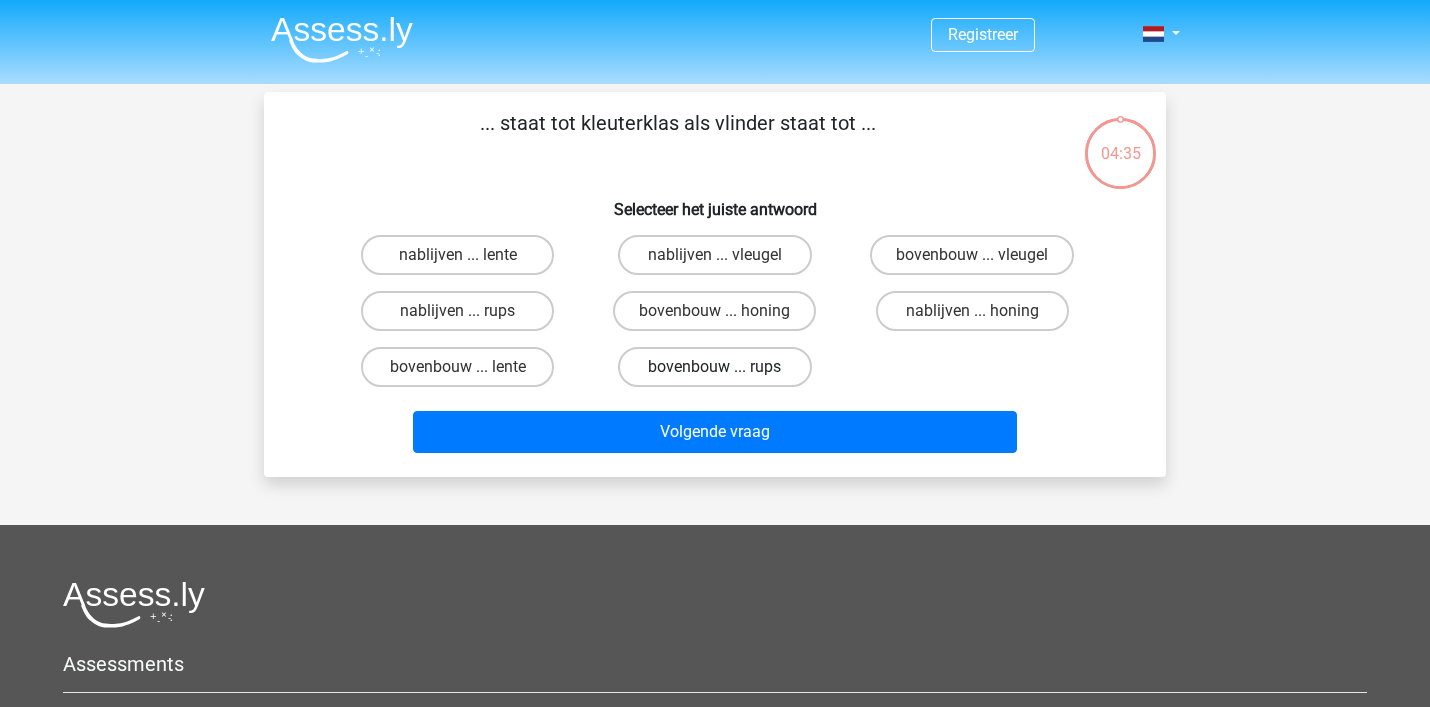 click on "bovenbouw ... rups" at bounding box center (714, 367) 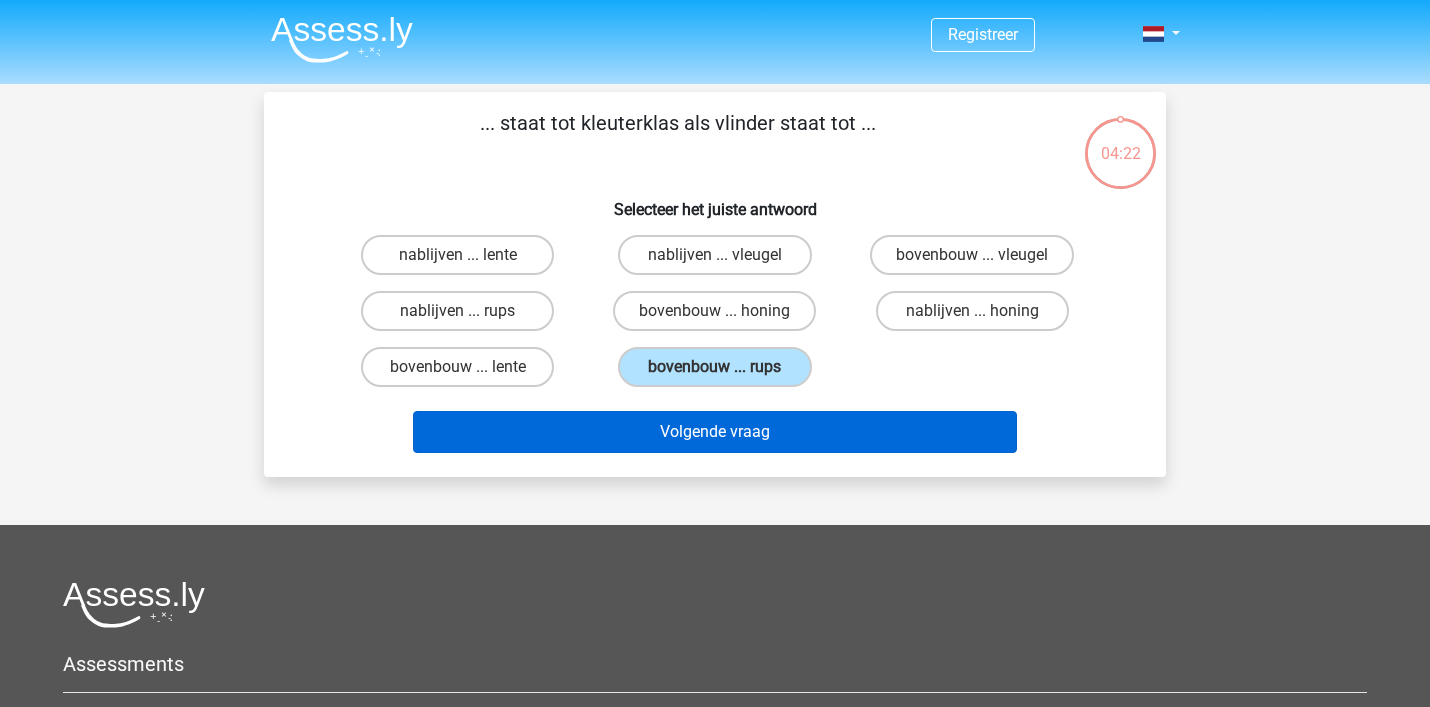 click on "Volgende vraag" at bounding box center [715, 432] 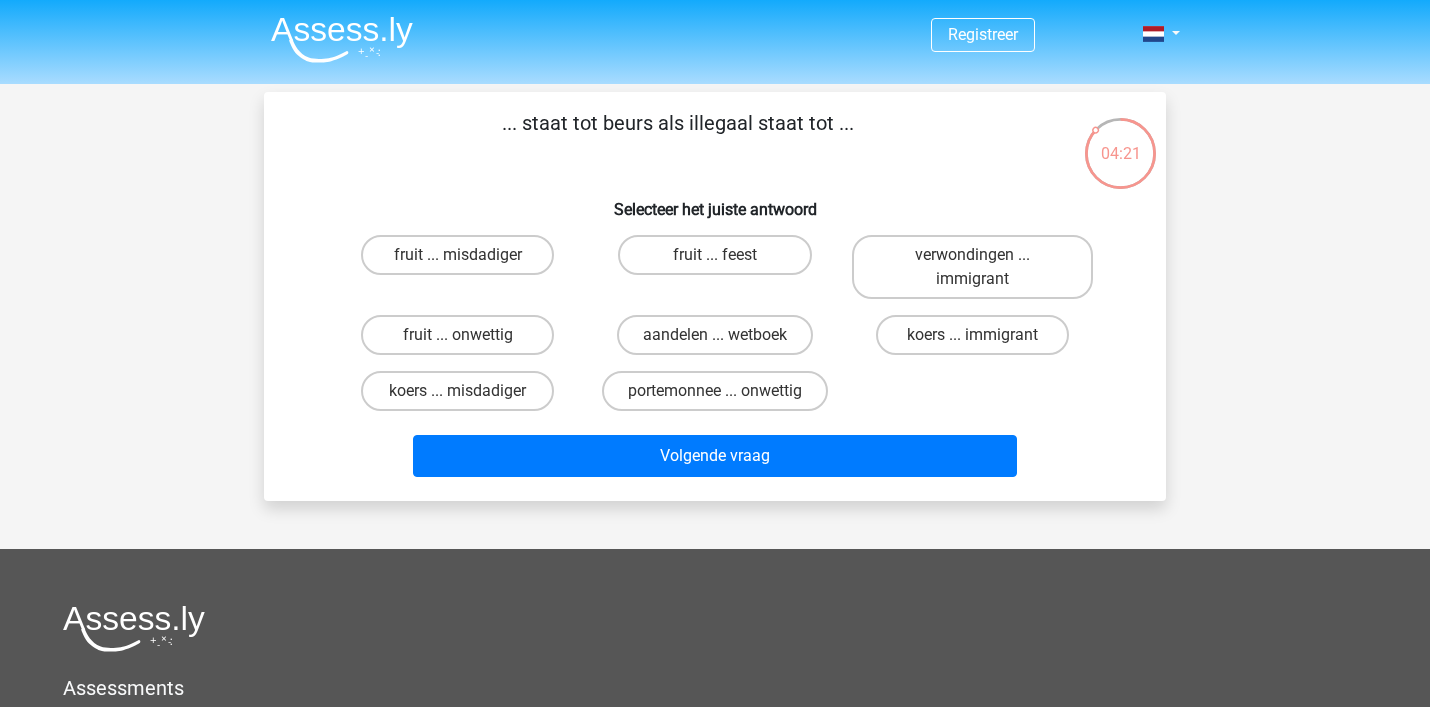scroll, scrollTop: 1, scrollLeft: 0, axis: vertical 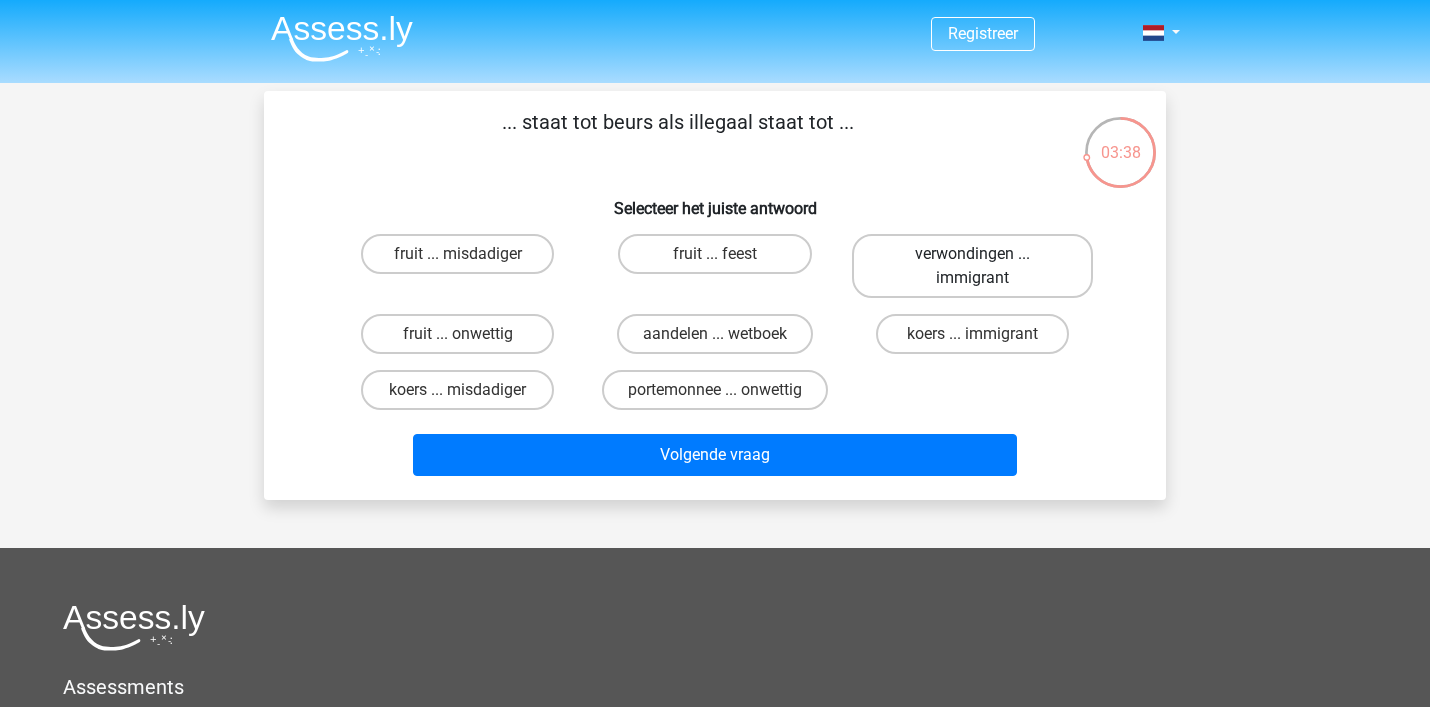 click on "verwondingen ... immigrant" at bounding box center [972, 266] 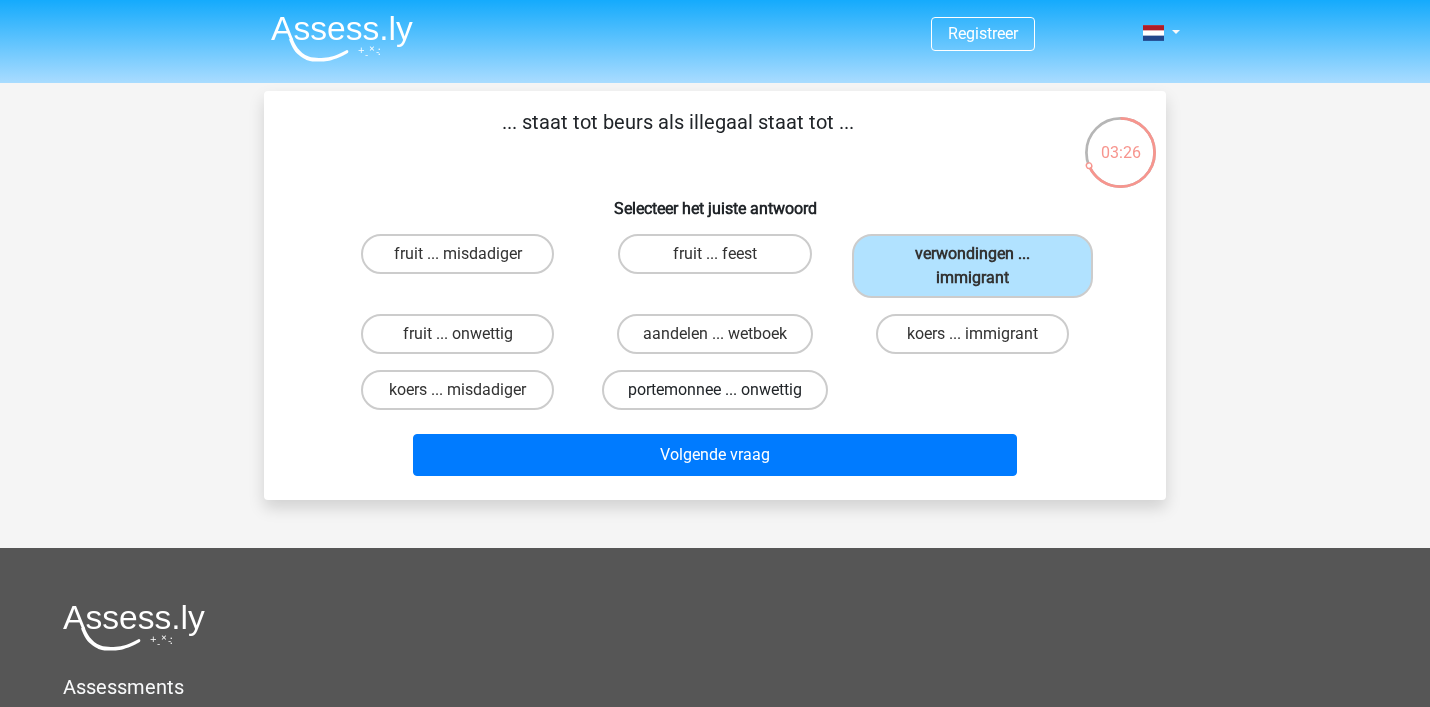 click on "portemonnee ... onwettig" at bounding box center (715, 390) 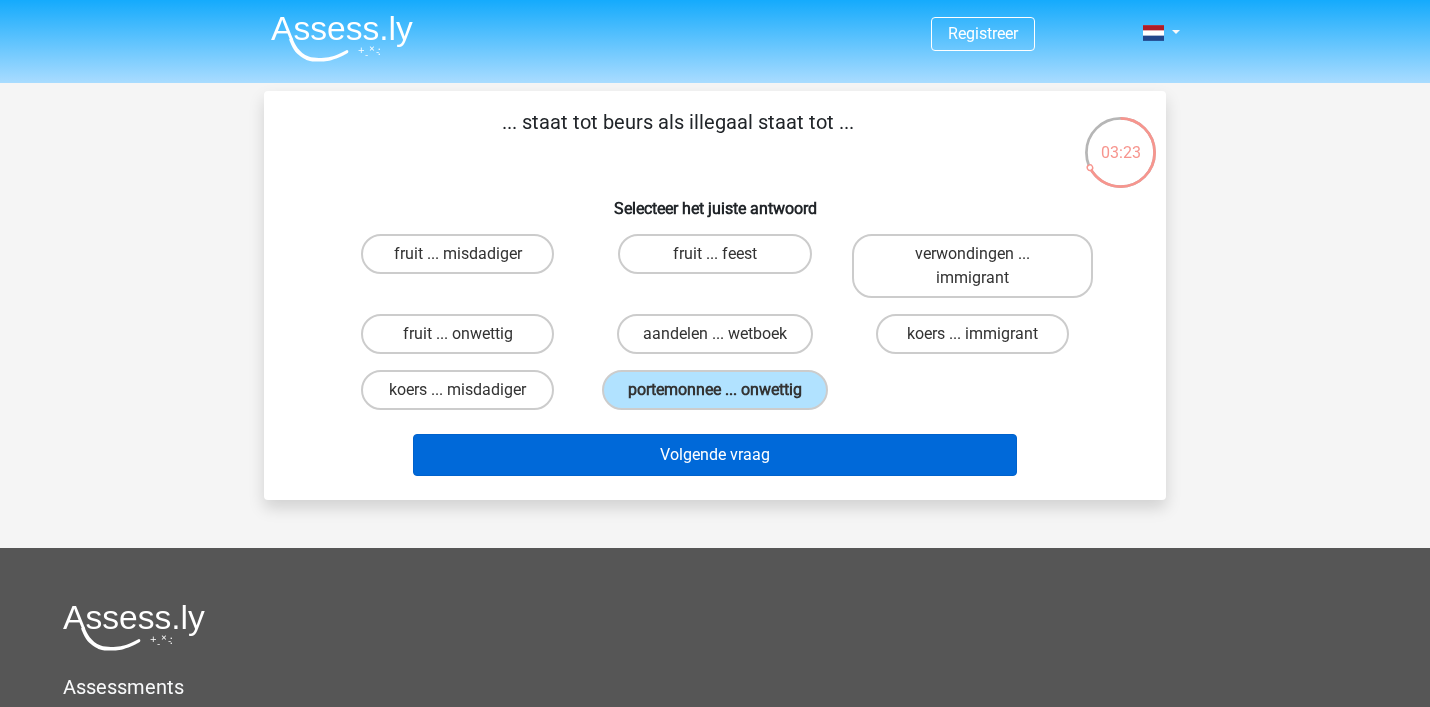 click on "Volgende vraag" at bounding box center [715, 455] 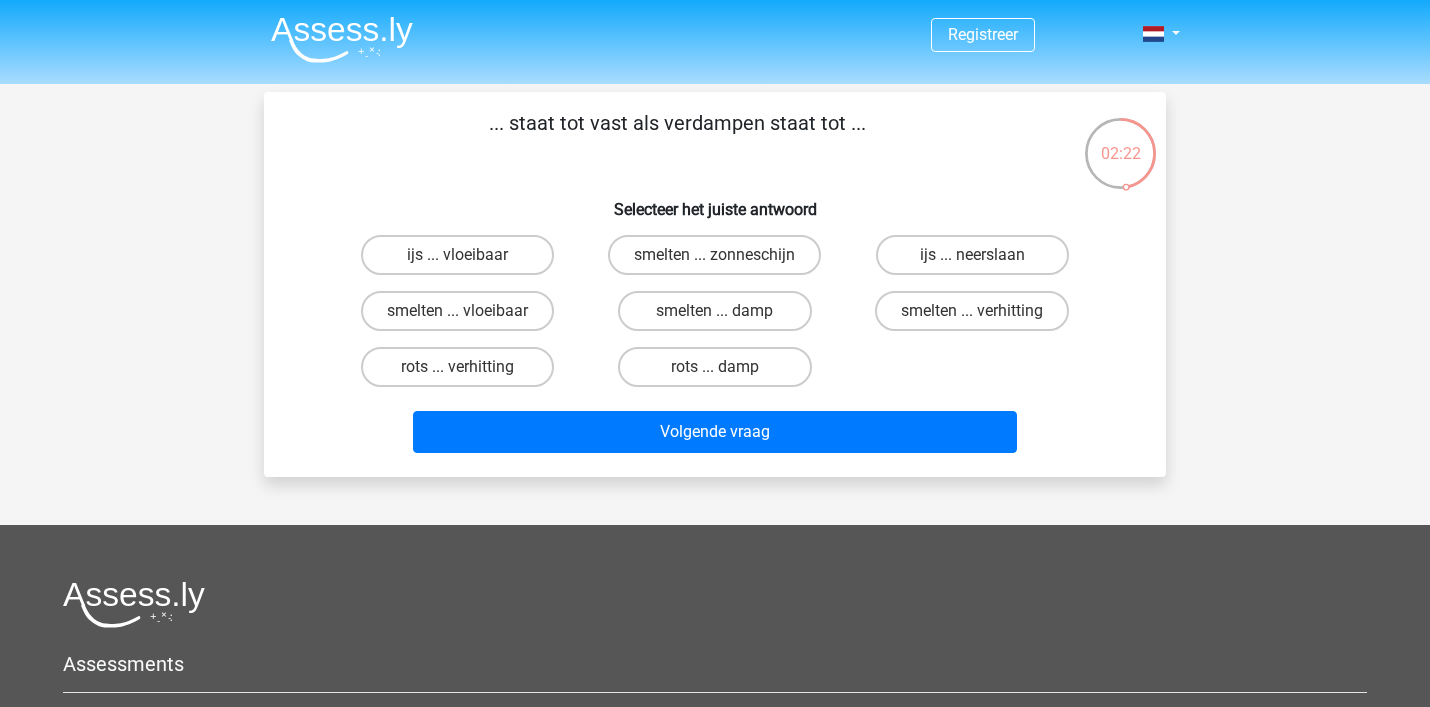 scroll, scrollTop: 0, scrollLeft: 0, axis: both 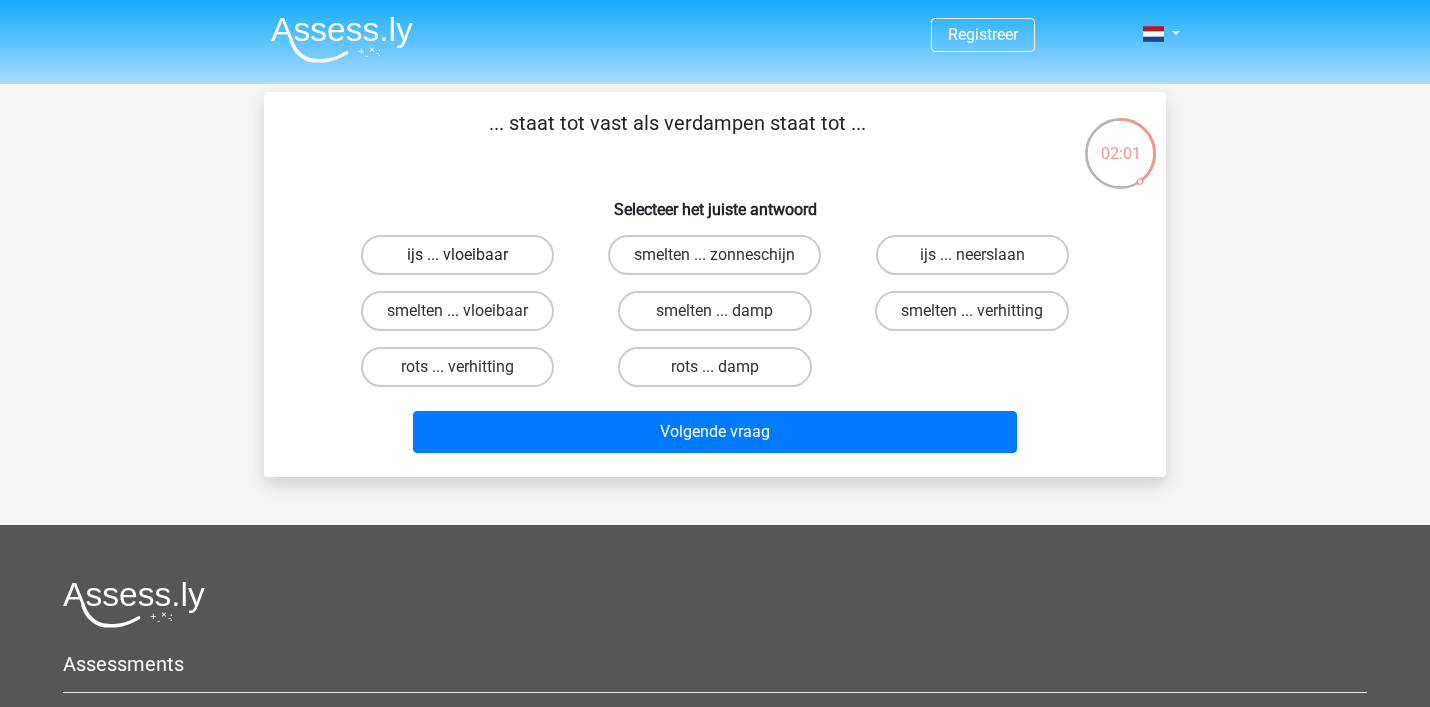 click on "ijs ... vloeibaar" at bounding box center (457, 255) 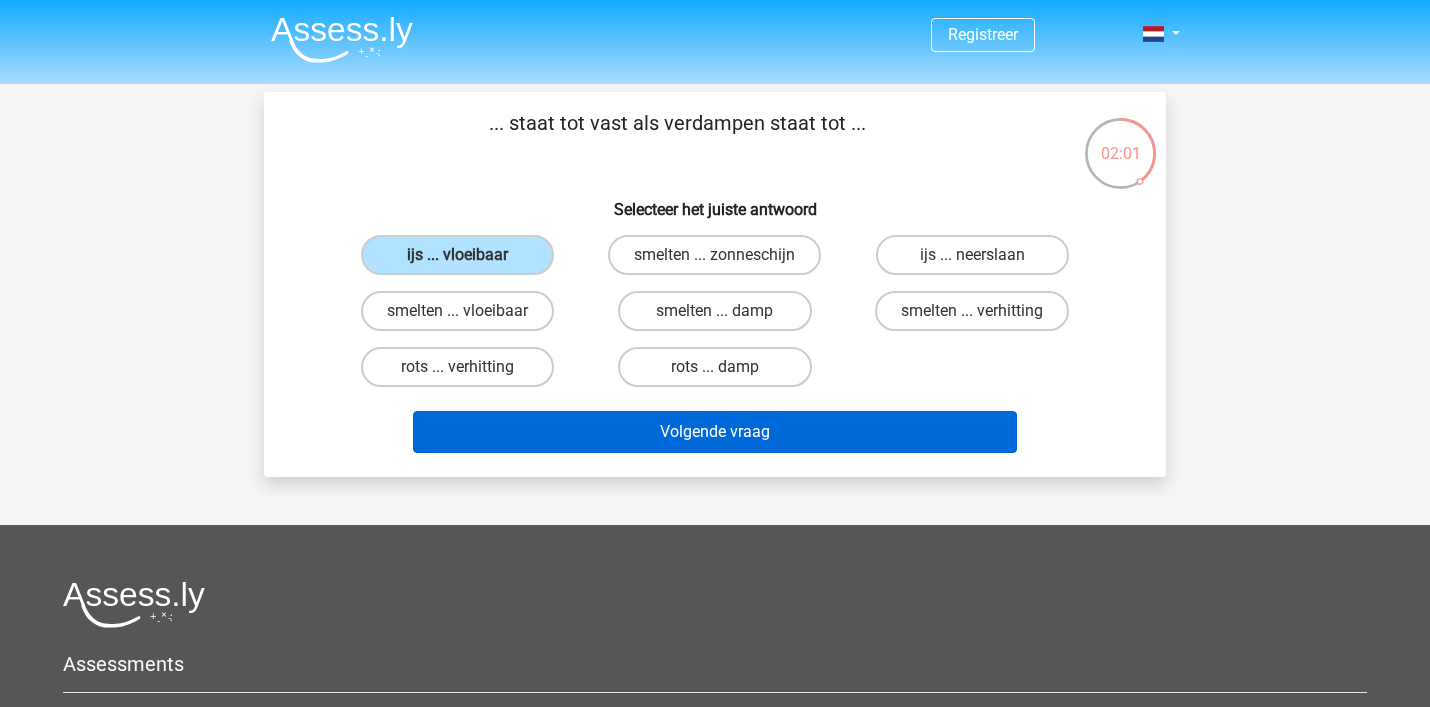 click on "Volgende vraag" at bounding box center [715, 432] 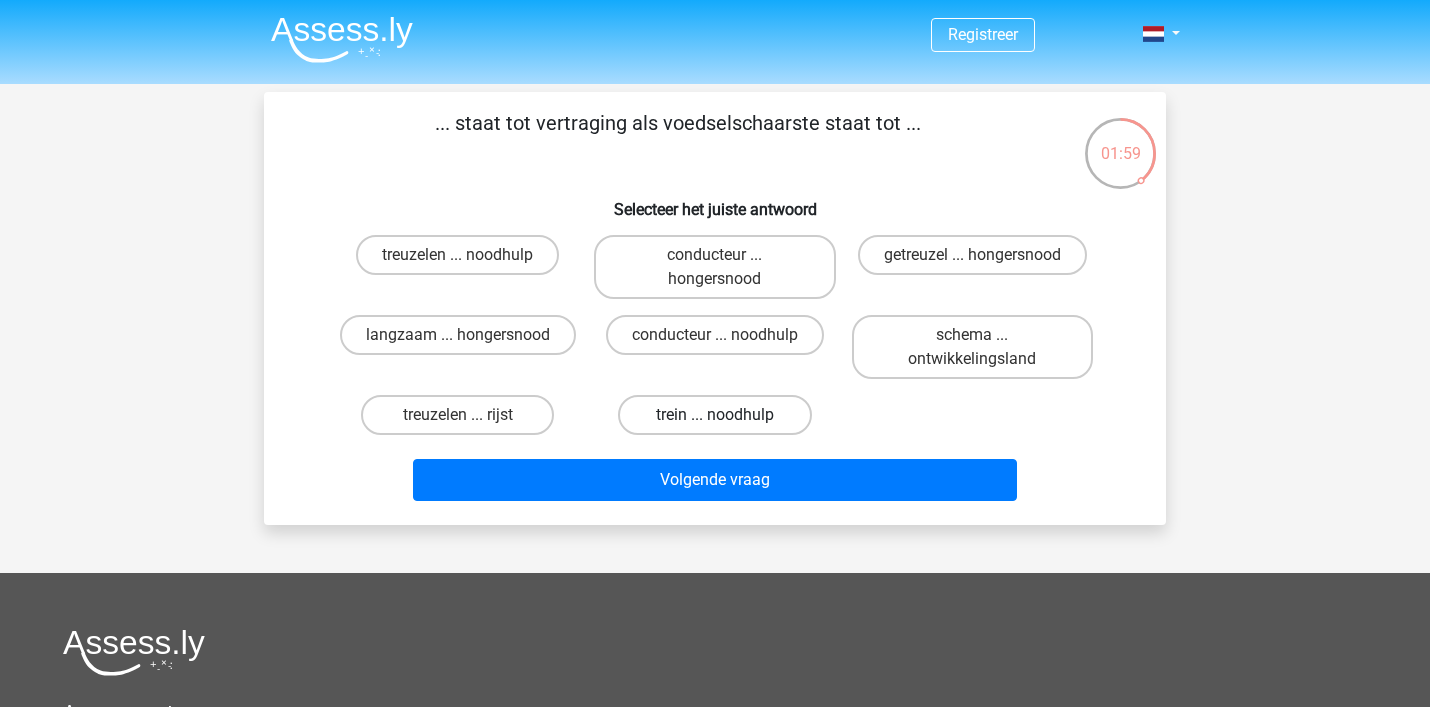 scroll, scrollTop: 0, scrollLeft: 0, axis: both 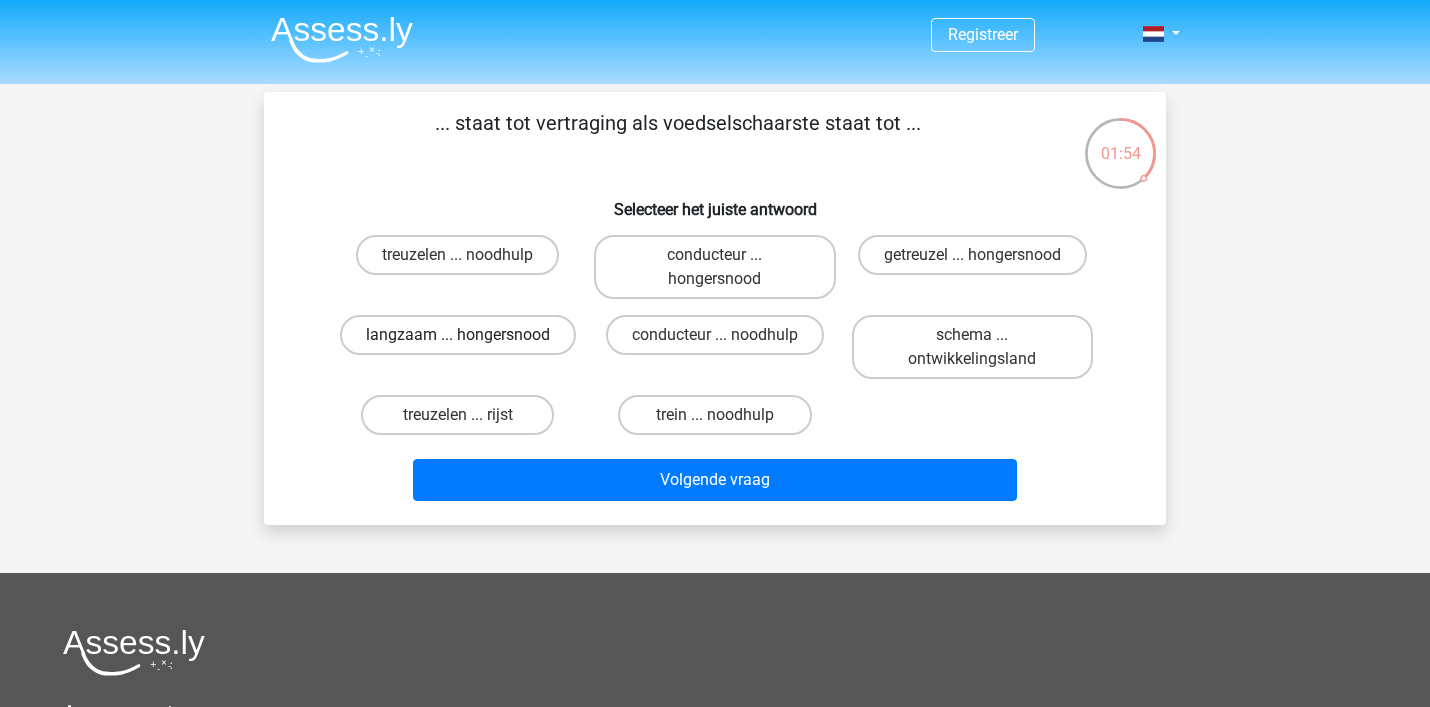 click on "langzaam ... hongersnood" at bounding box center (458, 335) 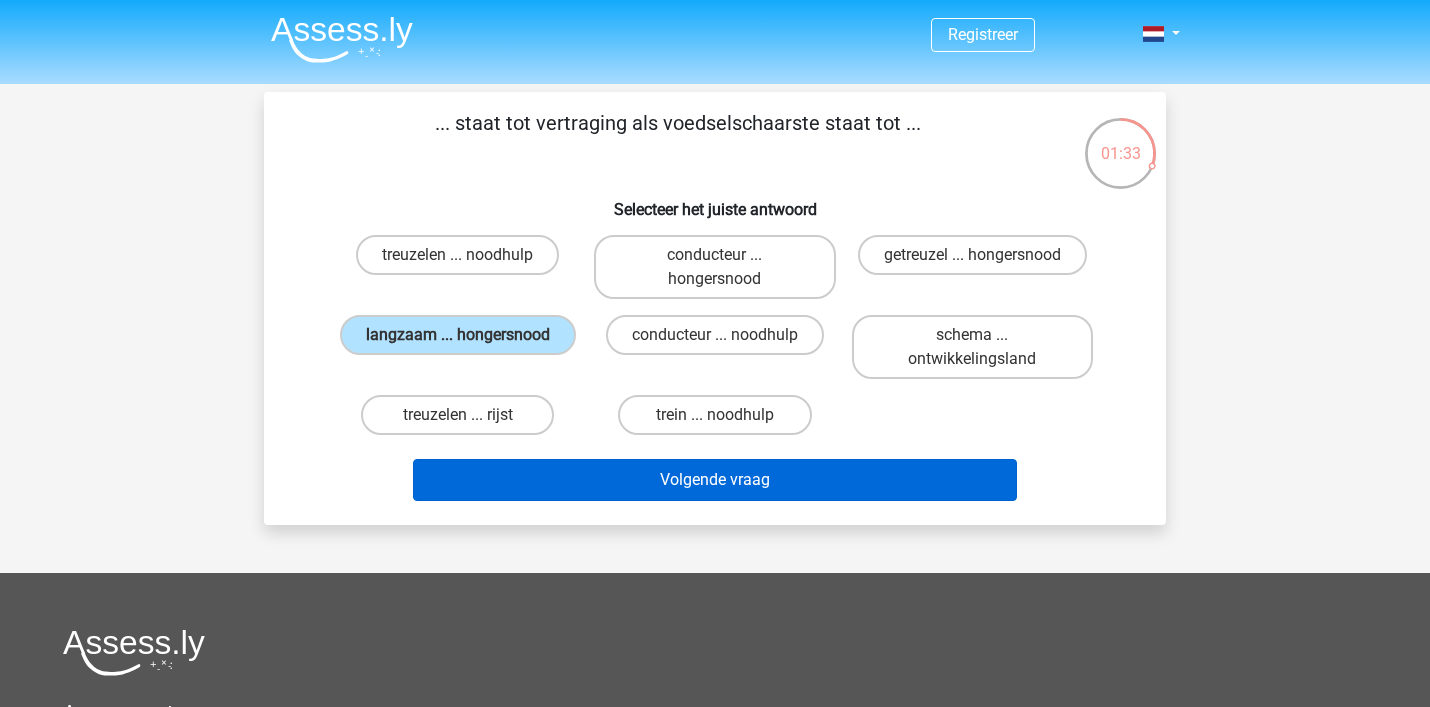 click on "Volgende vraag" at bounding box center (715, 480) 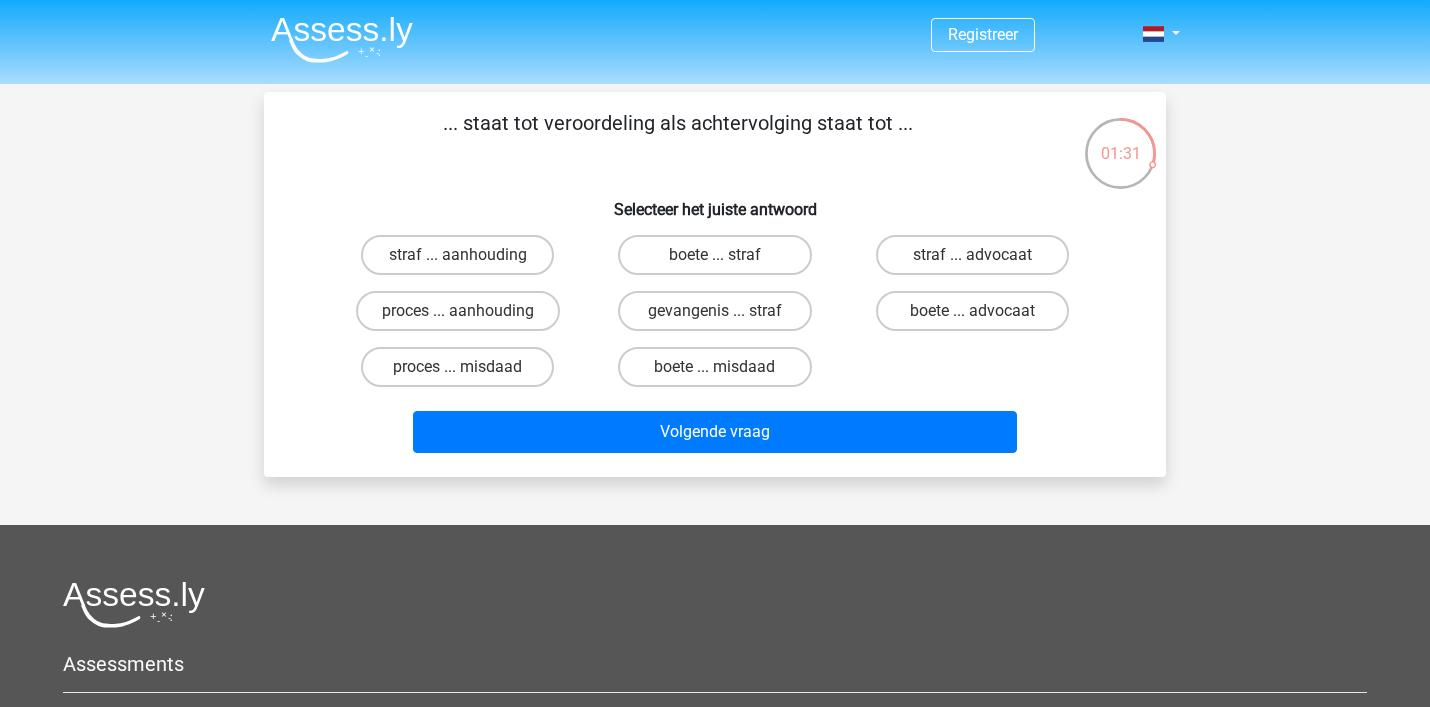 scroll, scrollTop: 0, scrollLeft: 0, axis: both 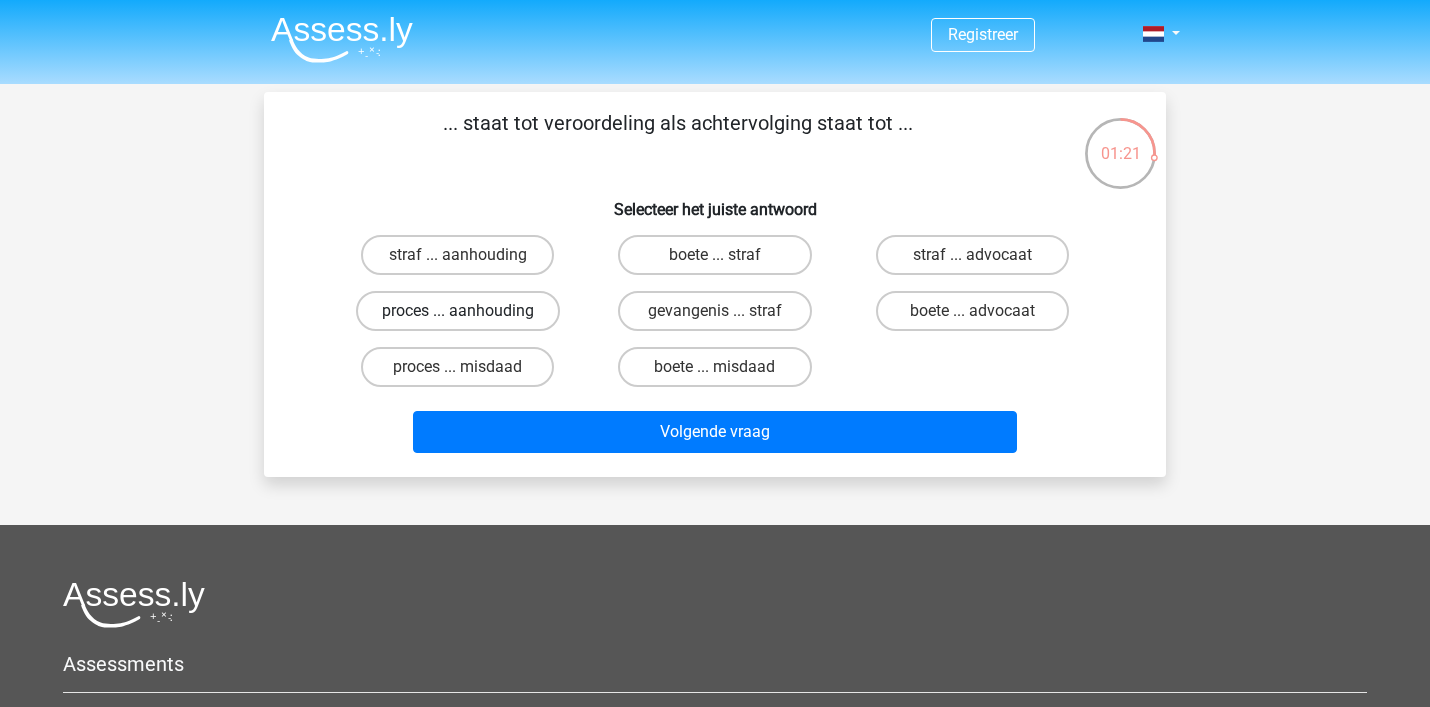click on "proces ... aanhouding" at bounding box center [458, 311] 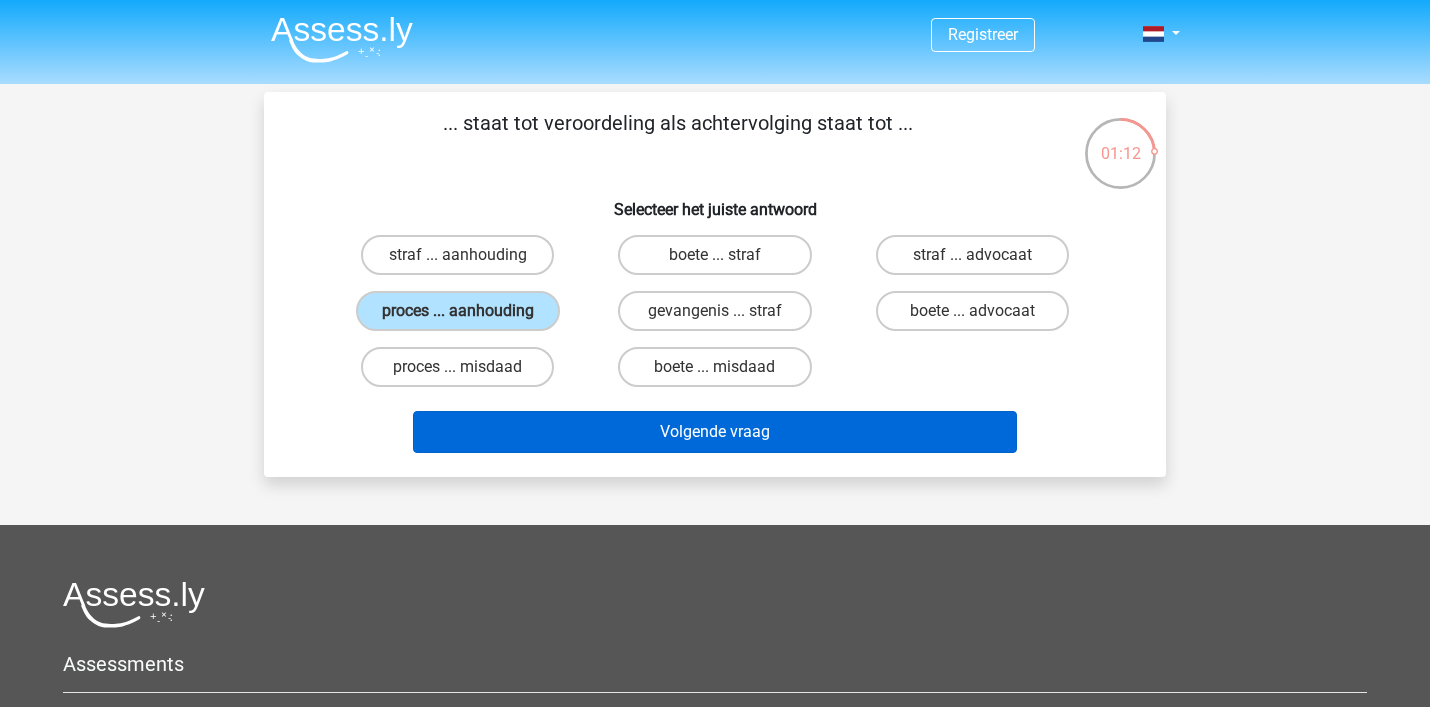 click on "Volgende vraag" at bounding box center [715, 432] 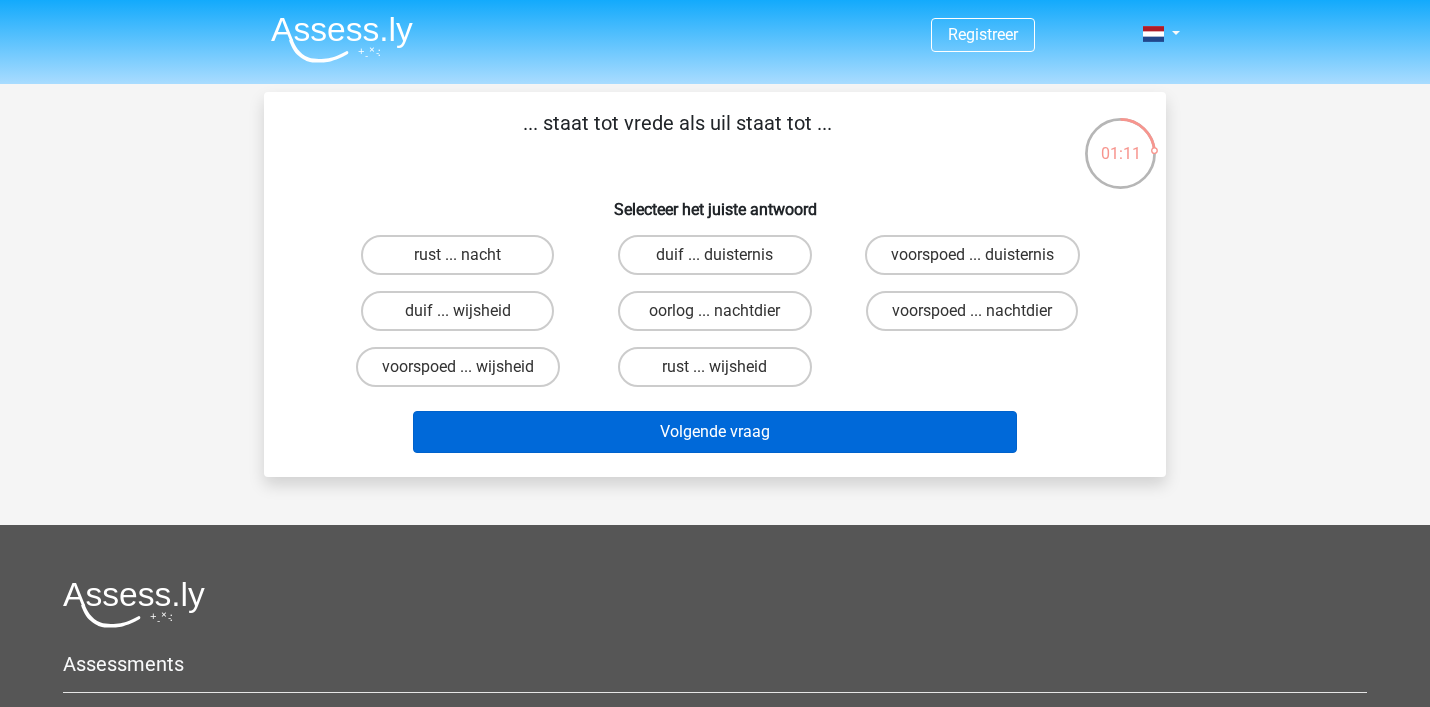 scroll, scrollTop: 0, scrollLeft: 0, axis: both 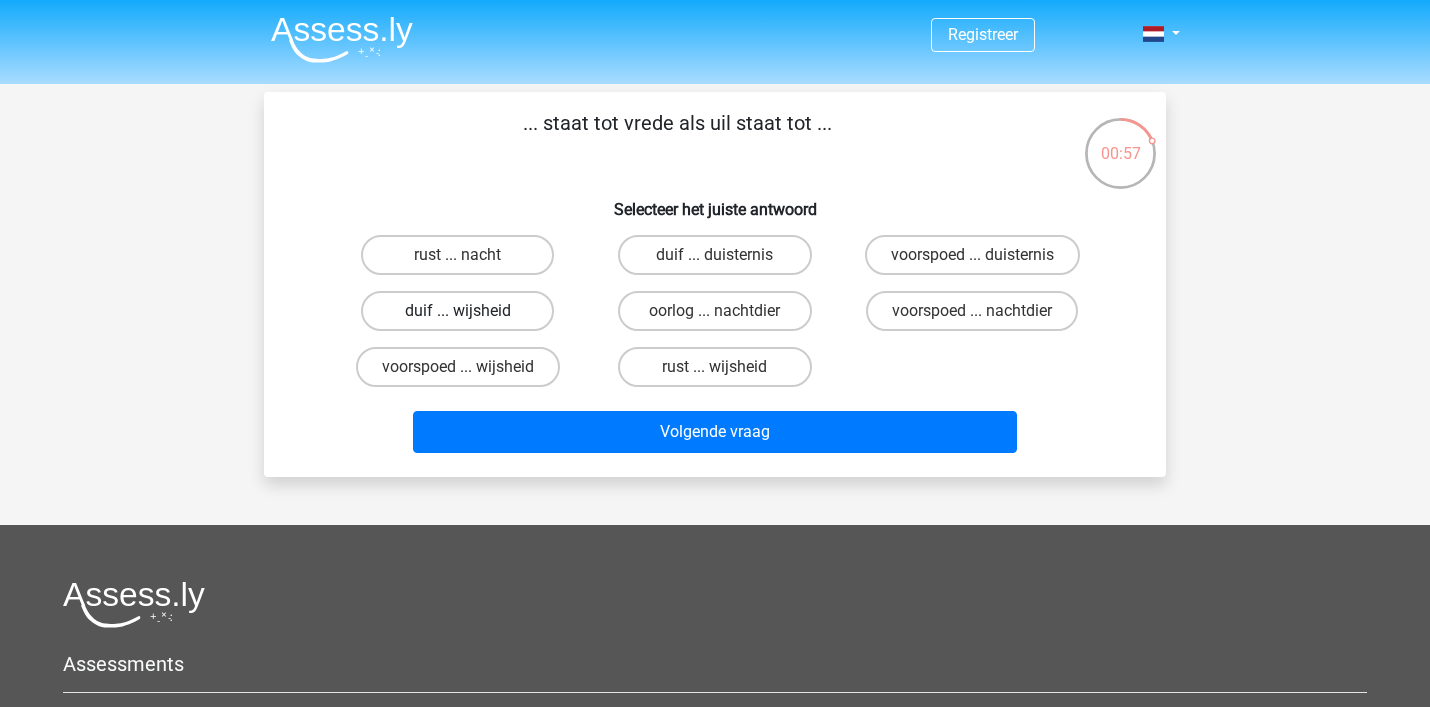 click on "duif ... wijsheid" at bounding box center (457, 311) 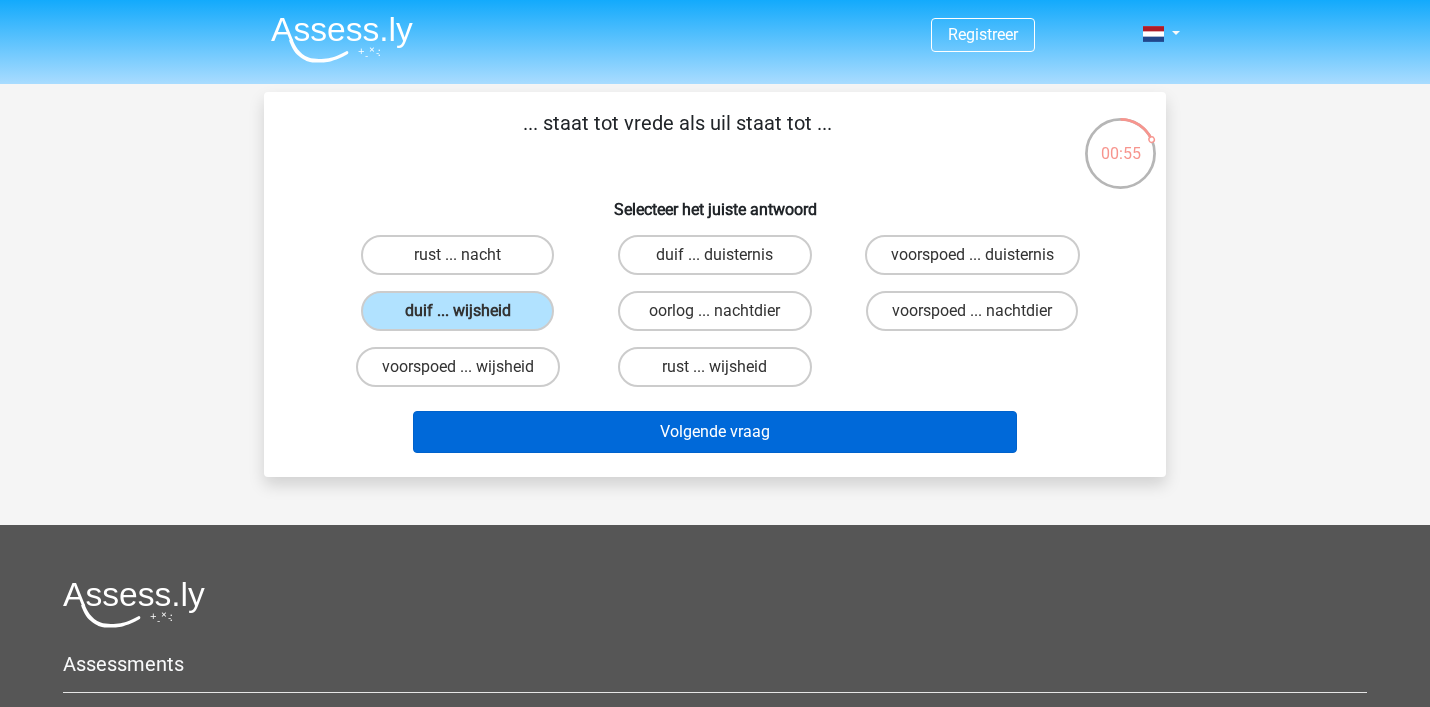 click on "Volgende vraag" at bounding box center (715, 432) 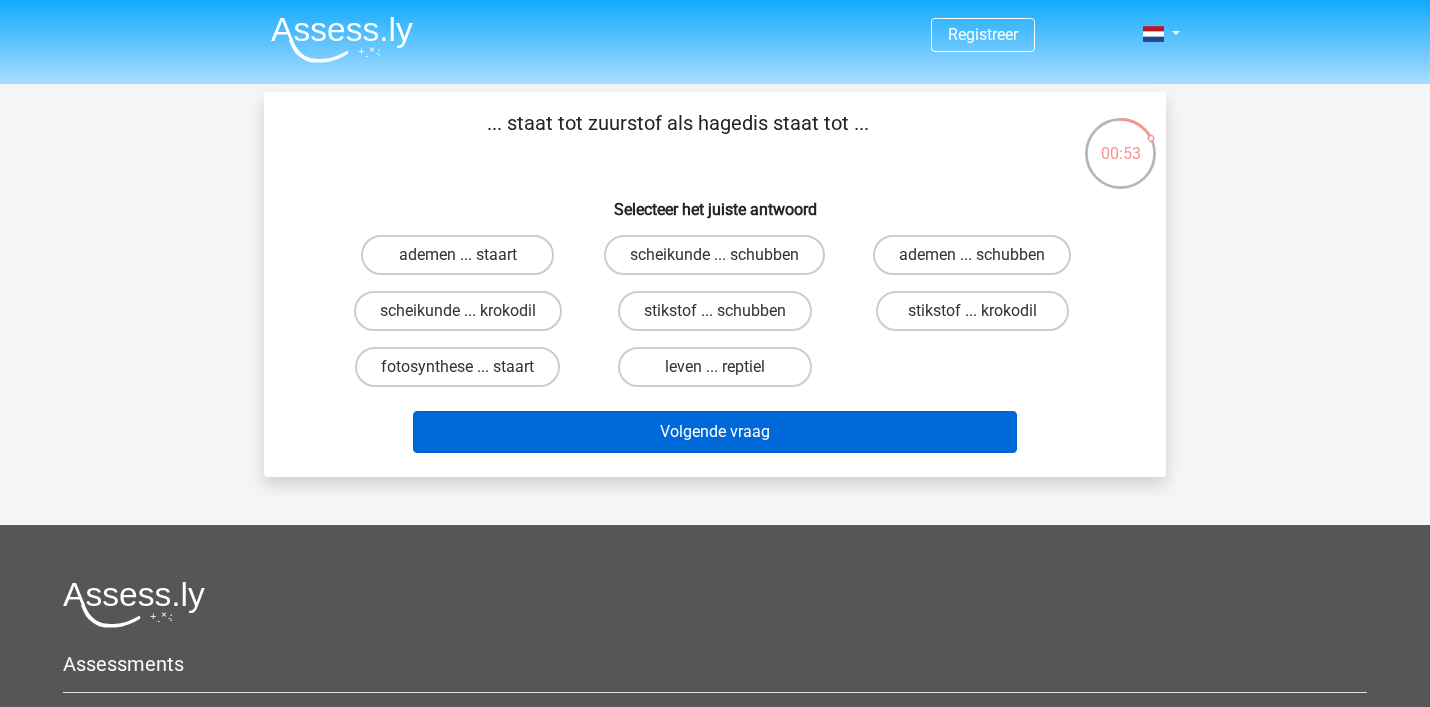 scroll, scrollTop: 0, scrollLeft: 0, axis: both 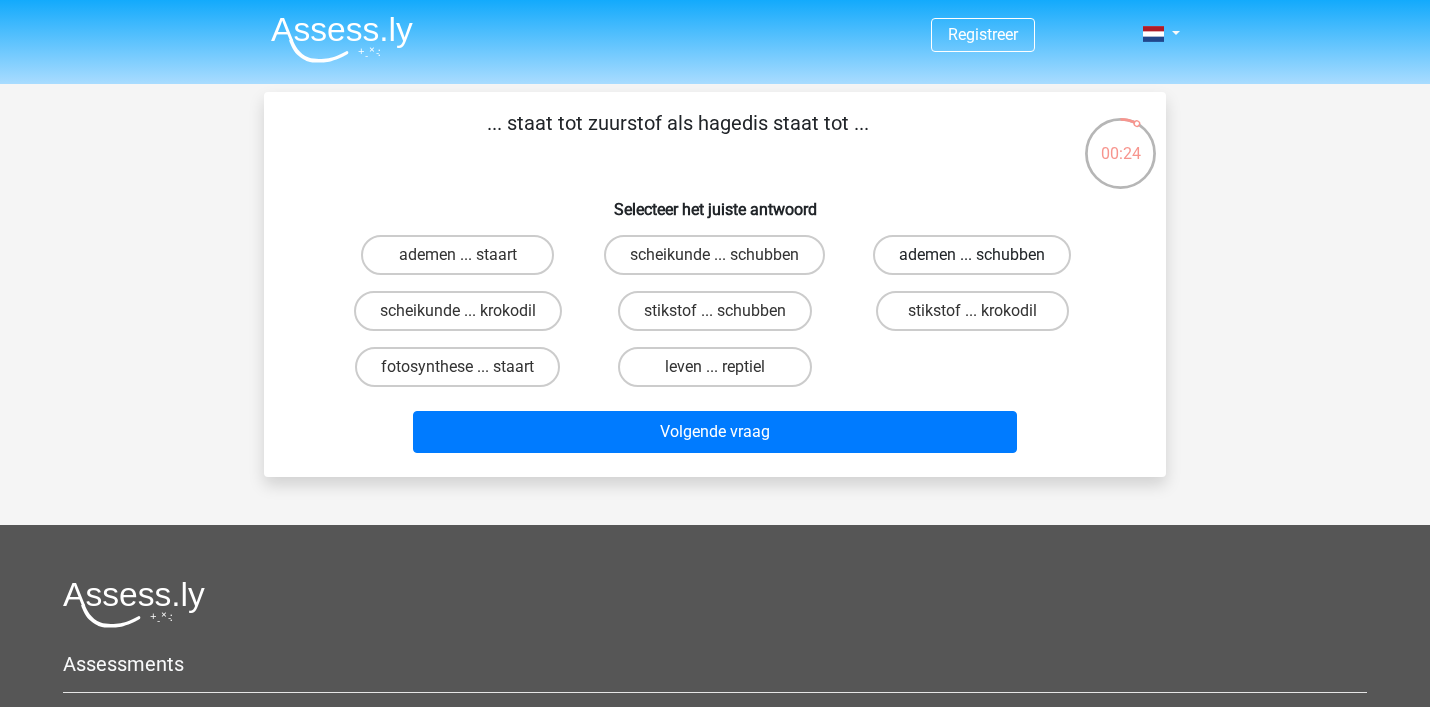 click on "ademen ... schubben" at bounding box center (972, 255) 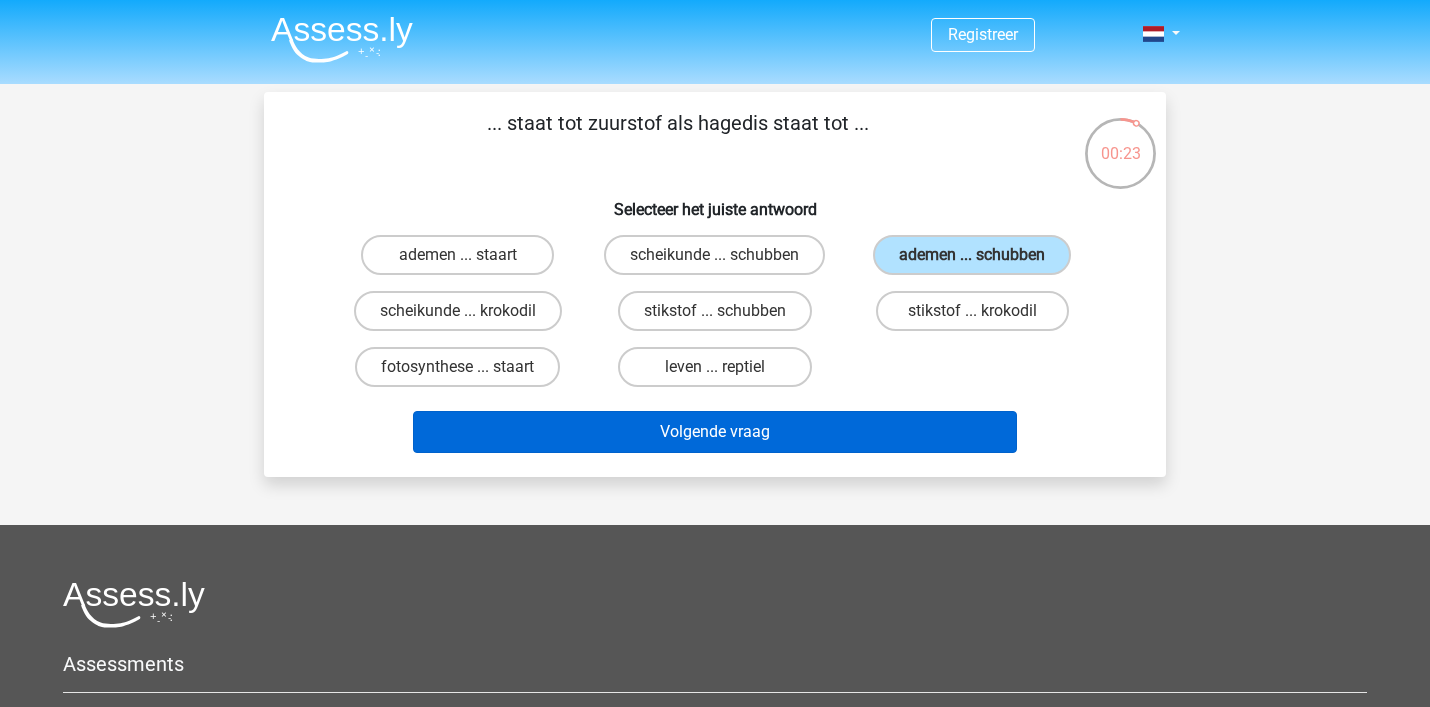 click on "Volgende vraag" at bounding box center (715, 432) 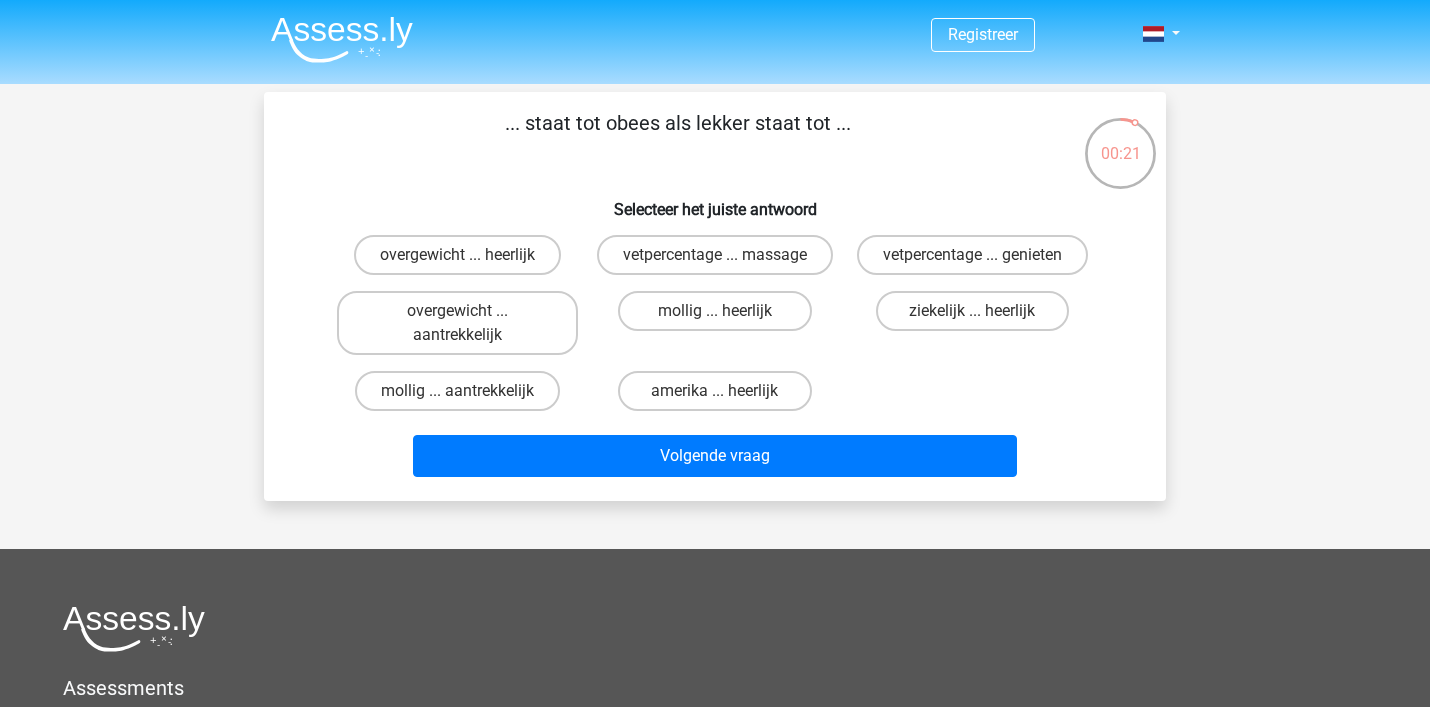 scroll, scrollTop: 0, scrollLeft: 0, axis: both 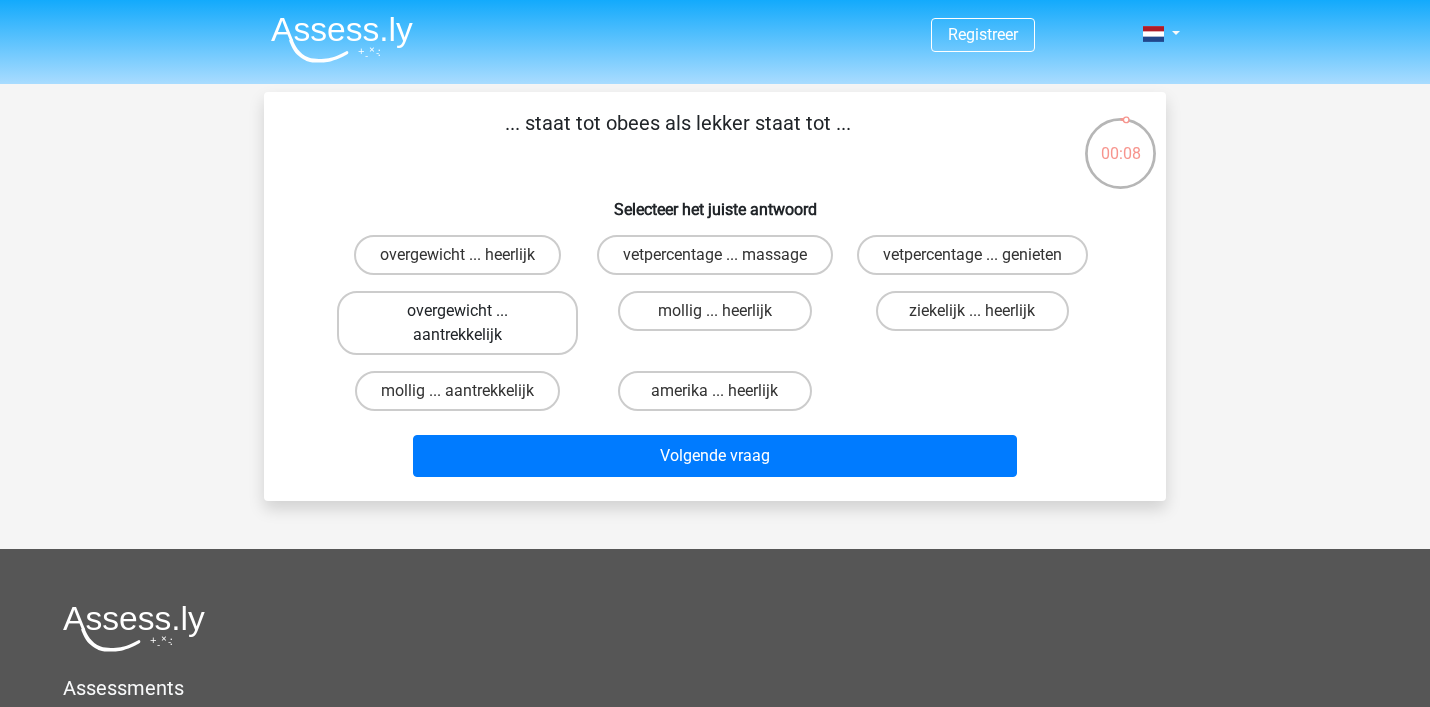 click on "overgewicht ... aantrekkelijk" at bounding box center [457, 323] 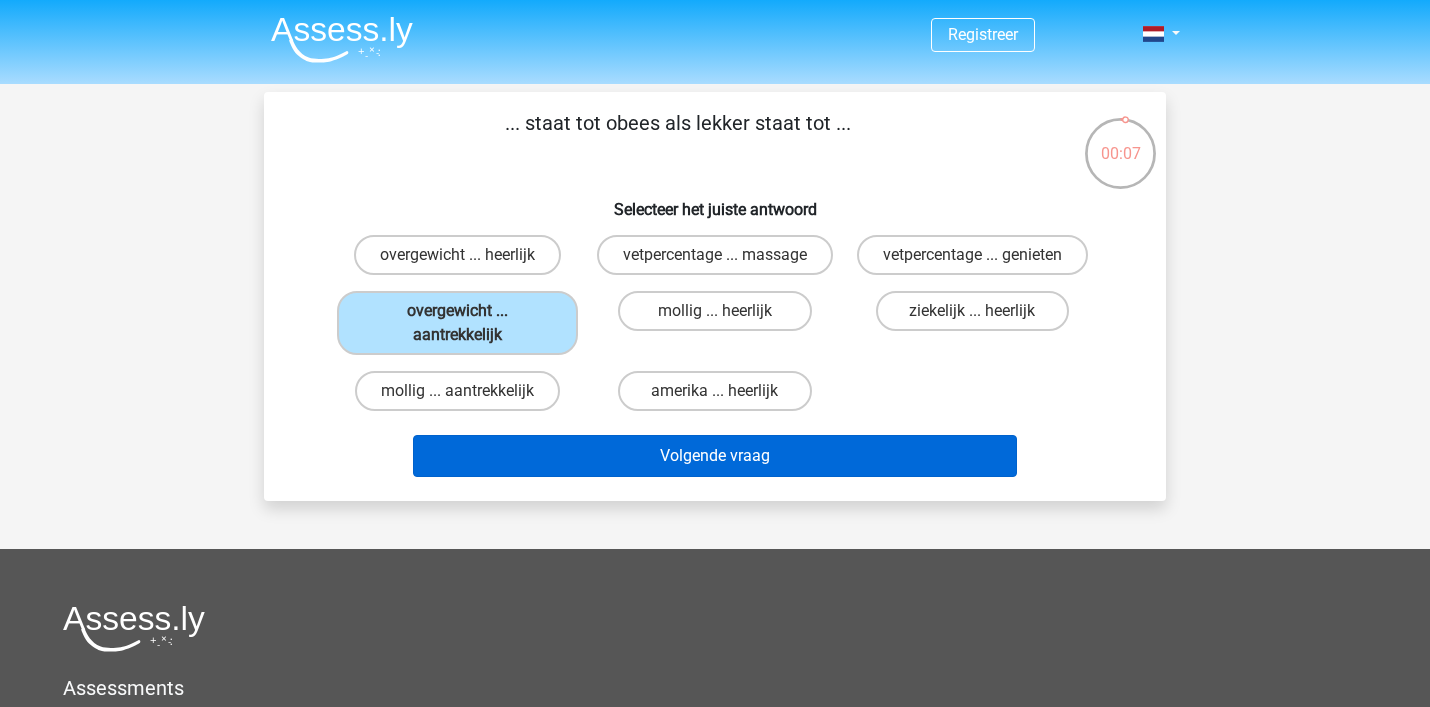 click on "Volgende vraag" at bounding box center [715, 456] 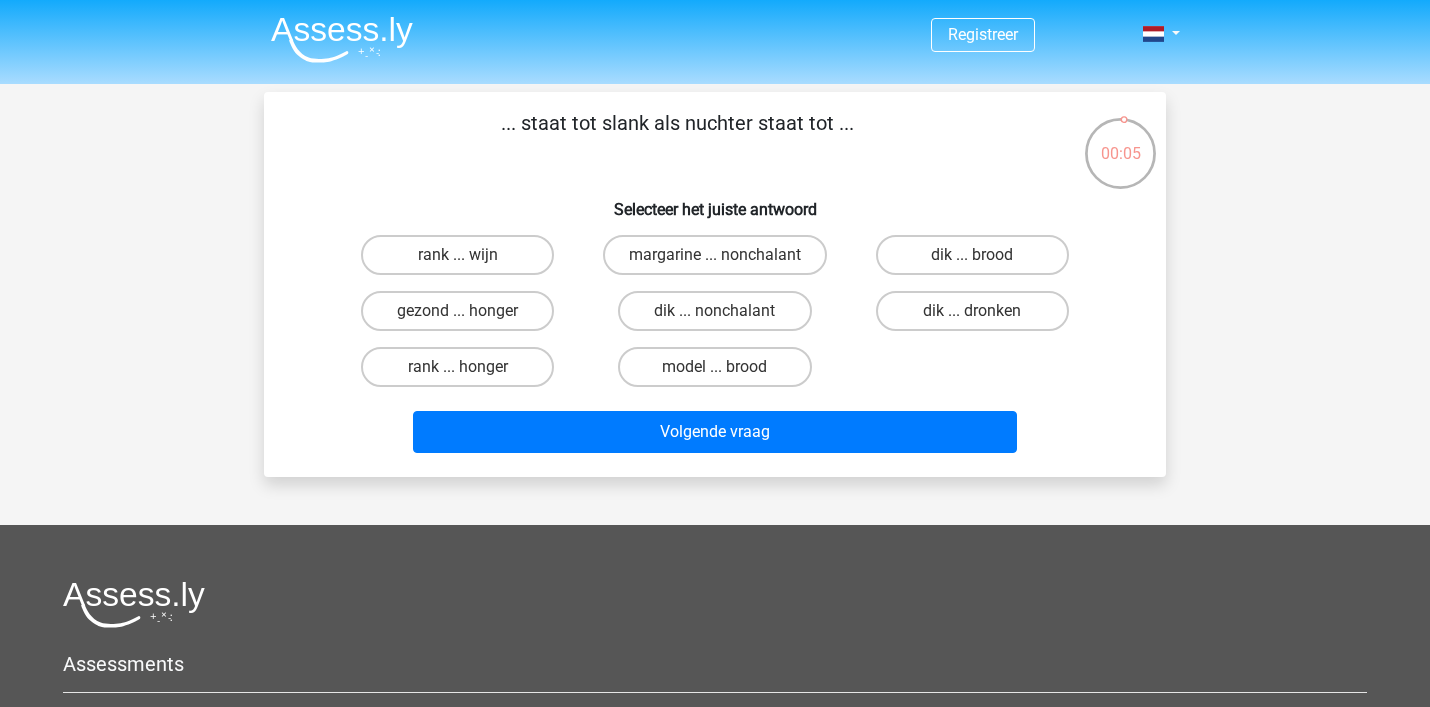 scroll, scrollTop: 0, scrollLeft: 0, axis: both 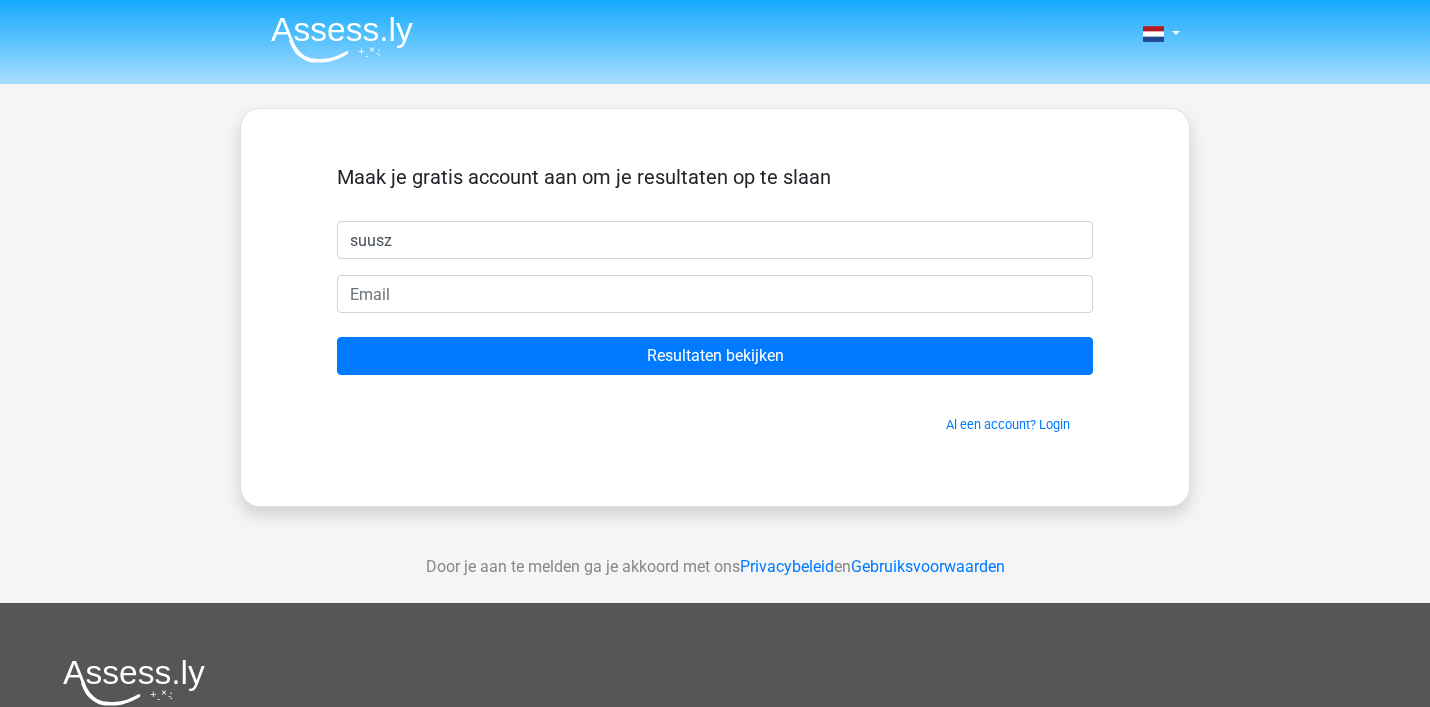 type on "suusz" 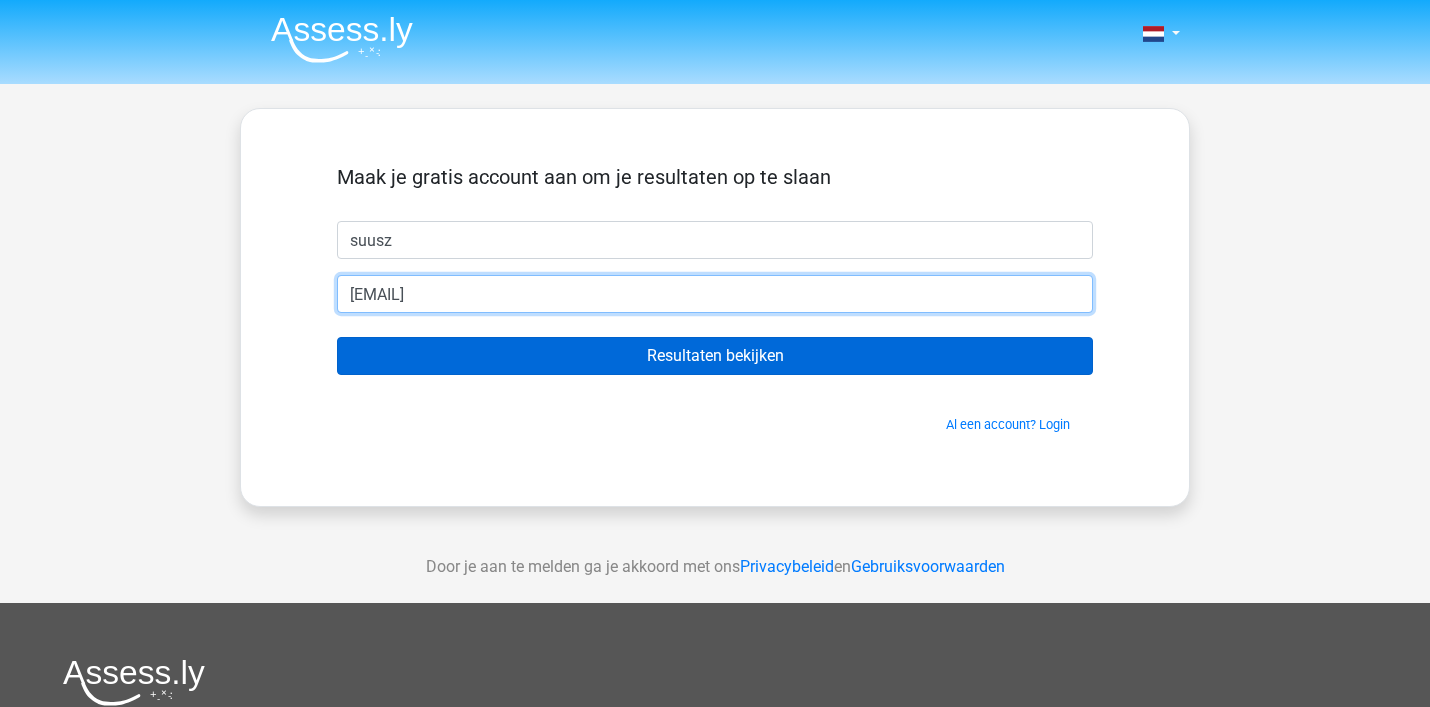 type on "[EMAIL]" 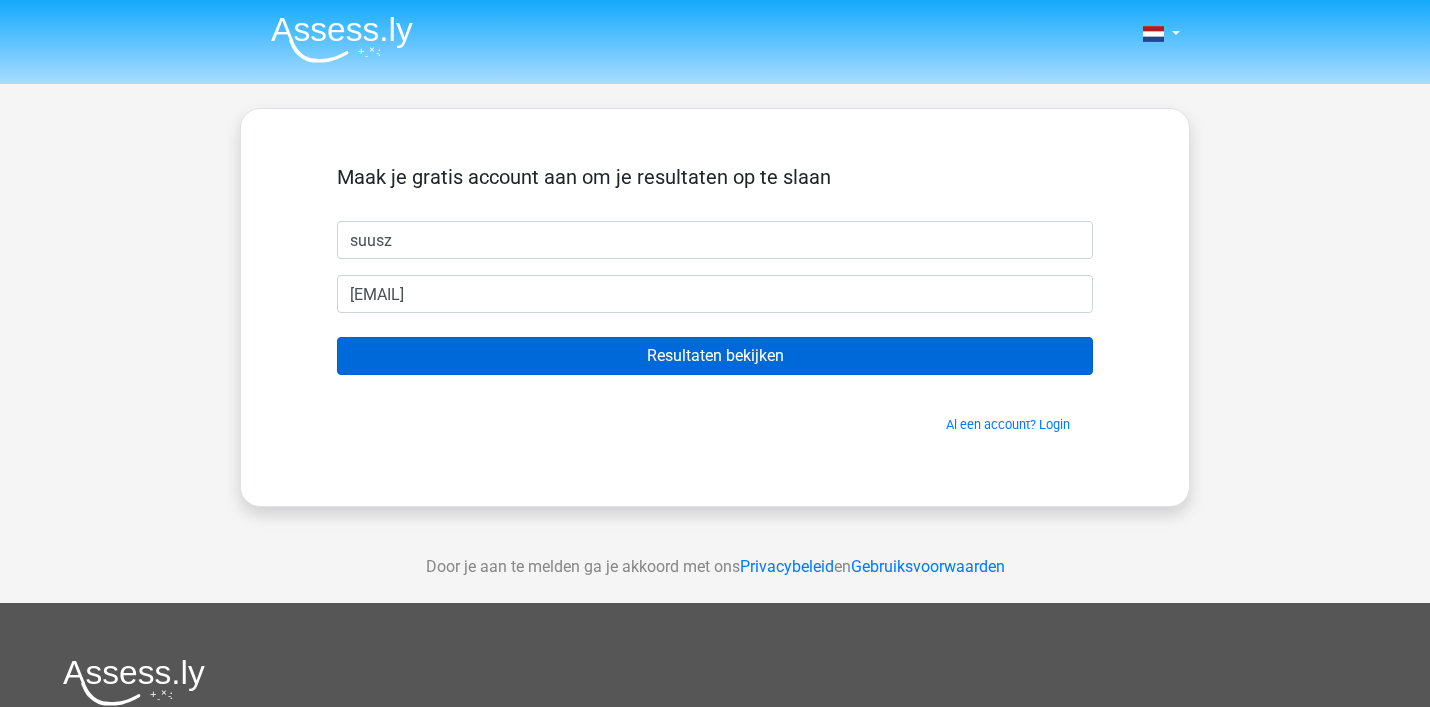 click on "Resultaten bekijken" at bounding box center (715, 356) 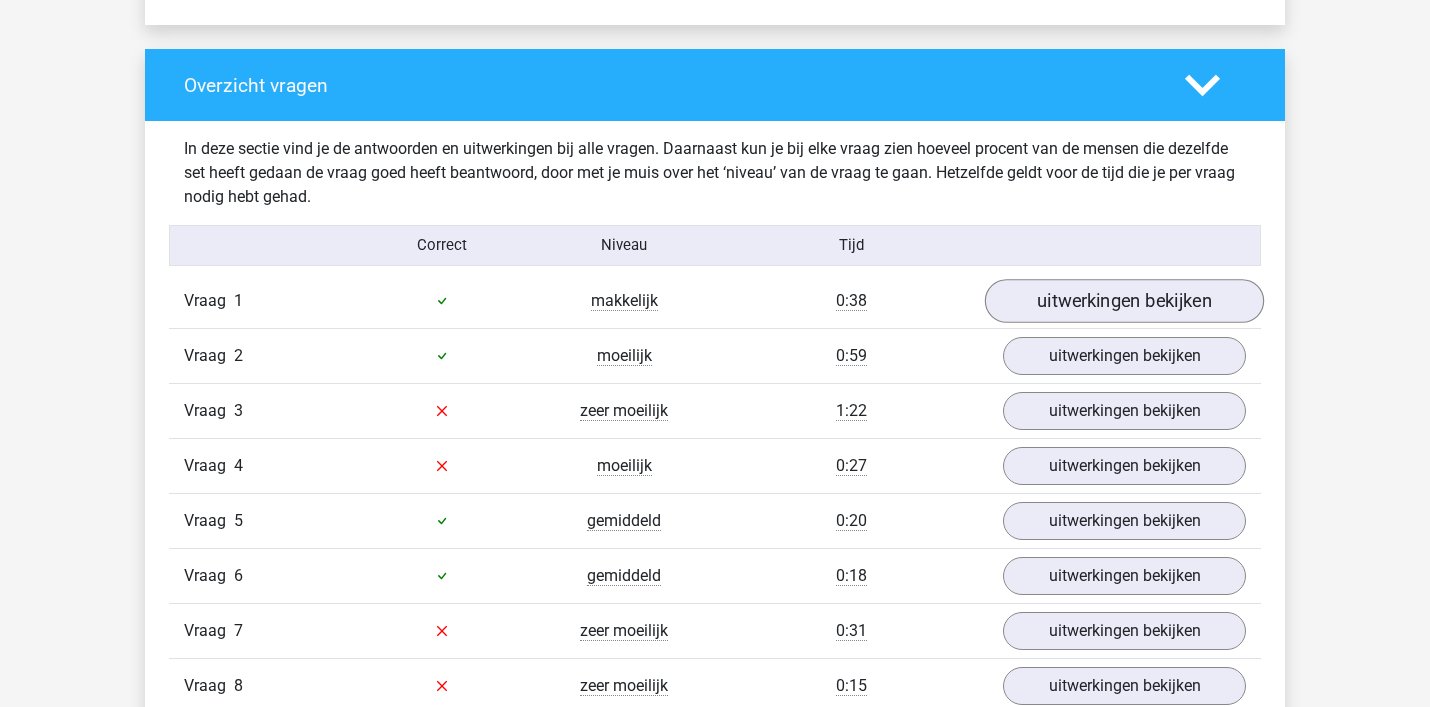 scroll, scrollTop: 1454, scrollLeft: 0, axis: vertical 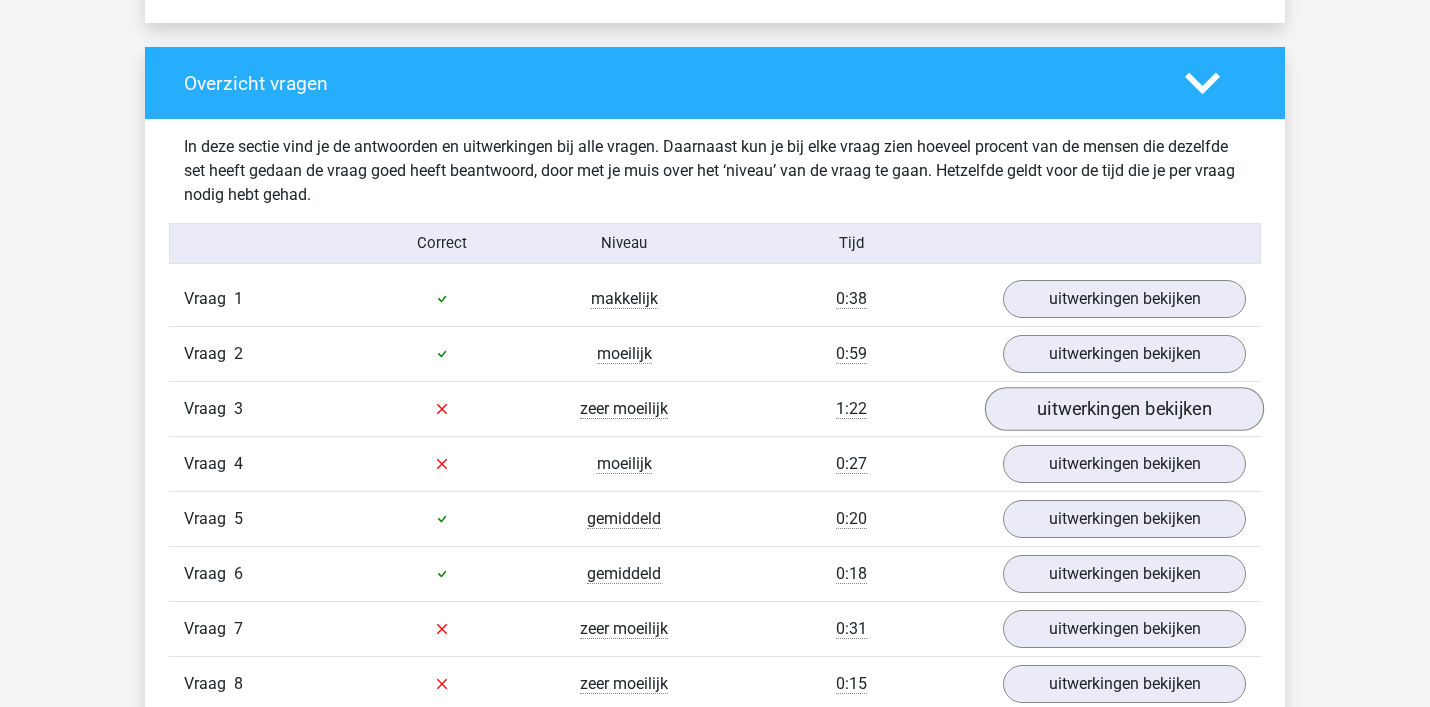 click on "uitwerkingen bekijken" at bounding box center [1124, 409] 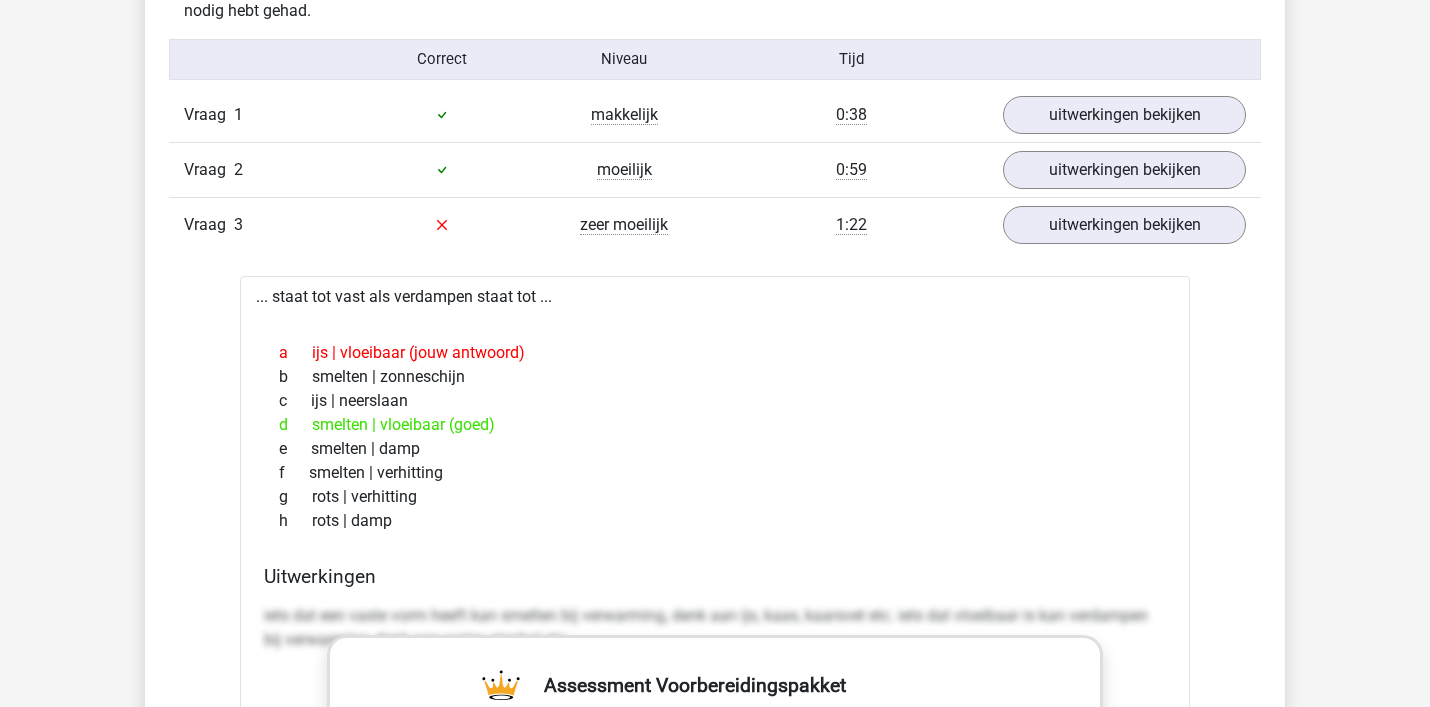 scroll, scrollTop: 1607, scrollLeft: 0, axis: vertical 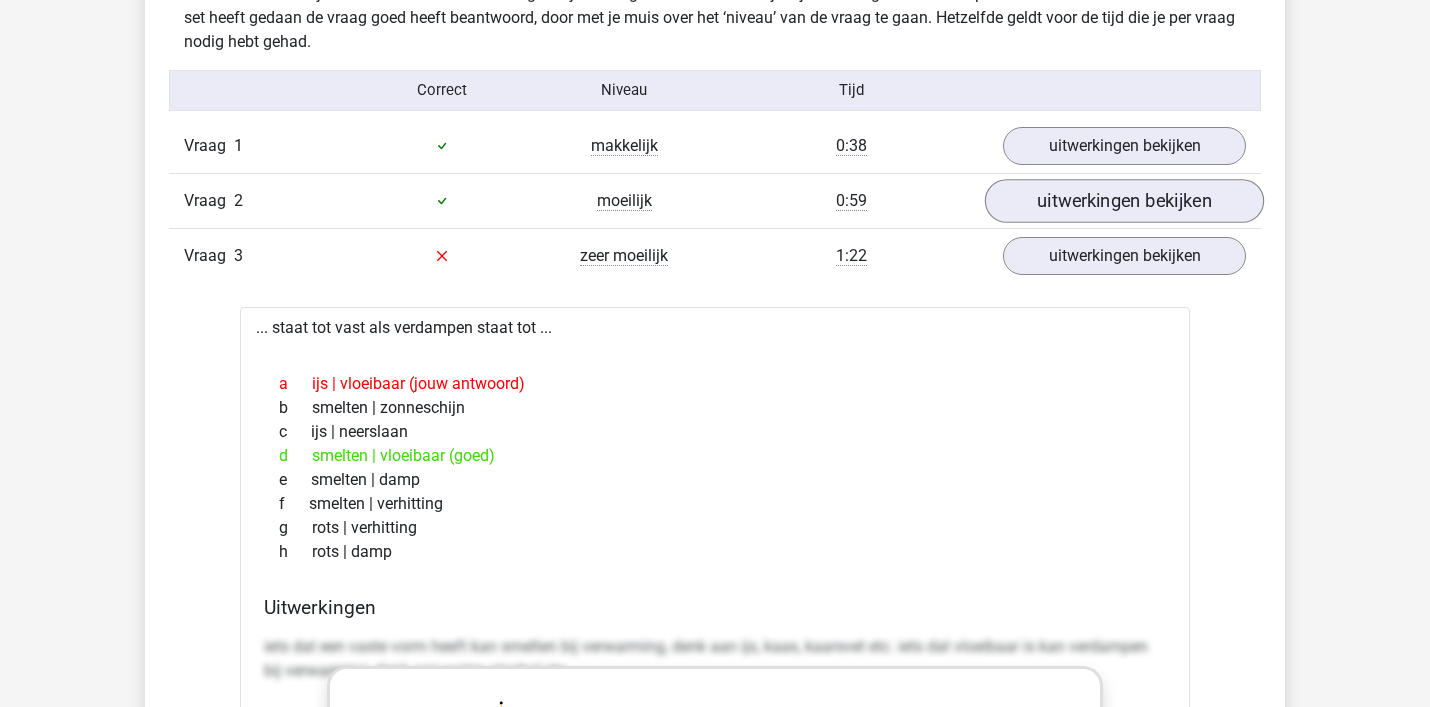 click on "uitwerkingen bekijken" at bounding box center (1124, 201) 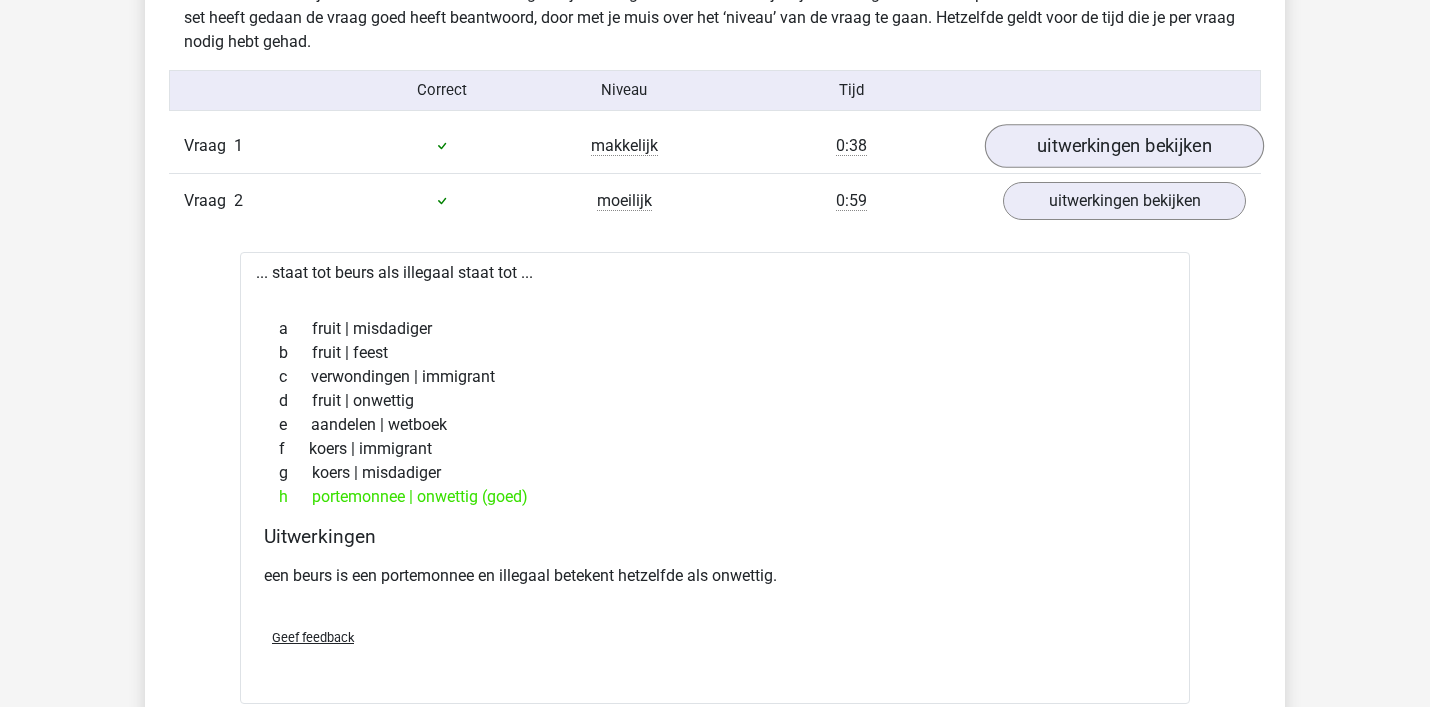 click on "uitwerkingen bekijken" at bounding box center [1124, 146] 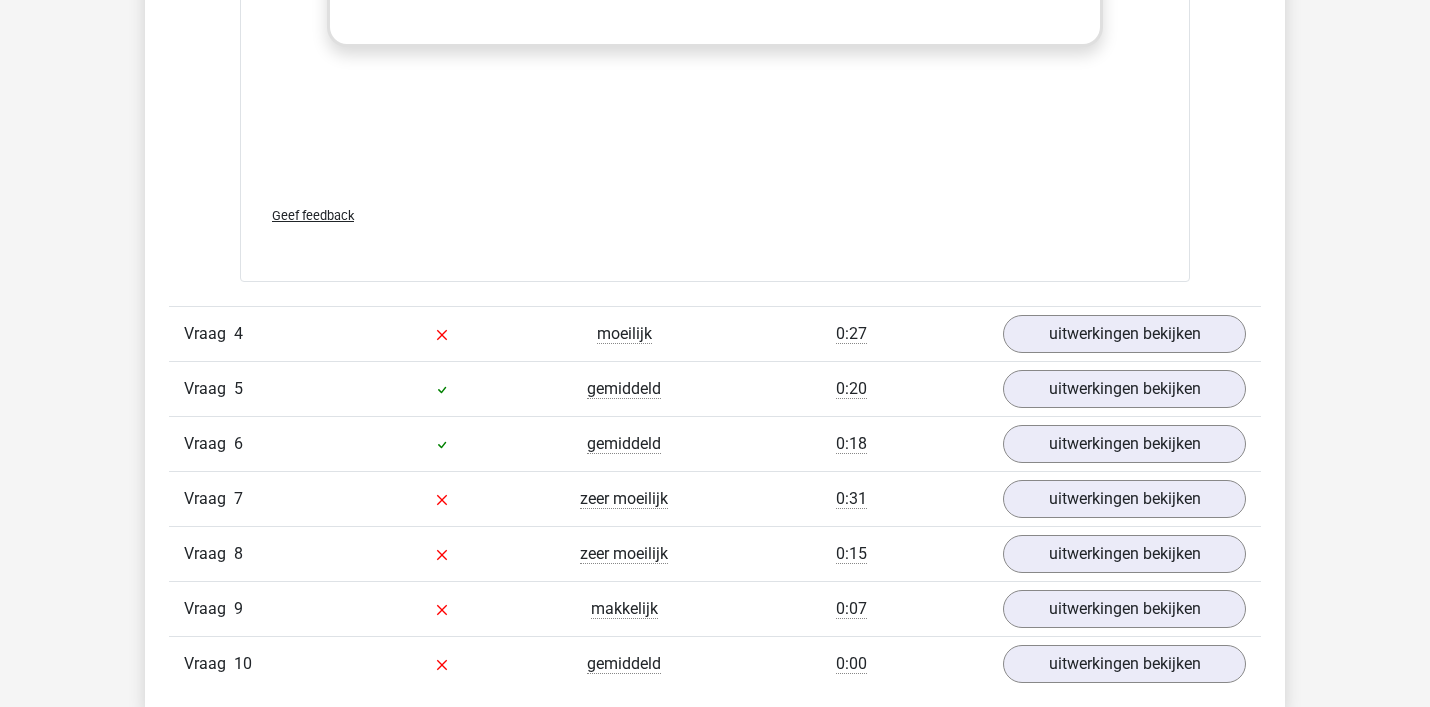 scroll, scrollTop: 3658, scrollLeft: 0, axis: vertical 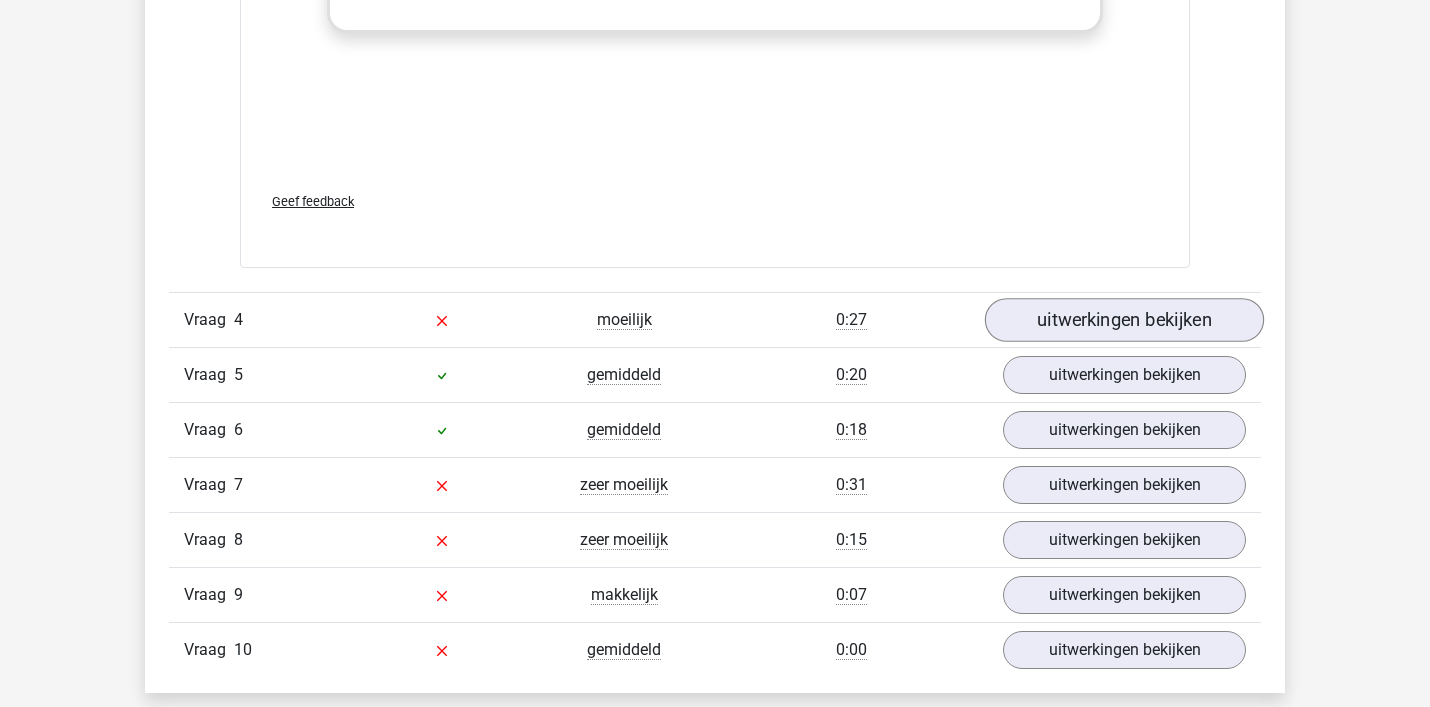click on "uitwerkingen bekijken" at bounding box center [1124, 320] 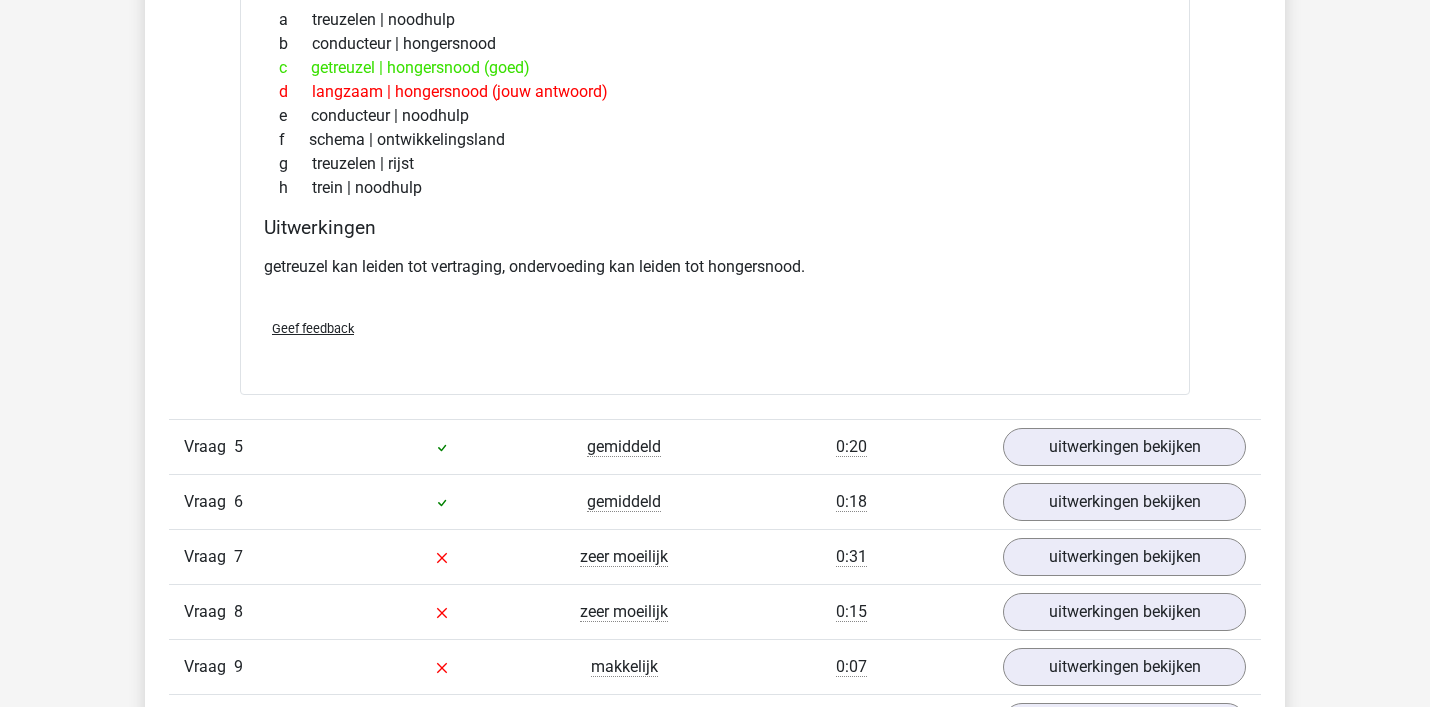 scroll, scrollTop: 4103, scrollLeft: 0, axis: vertical 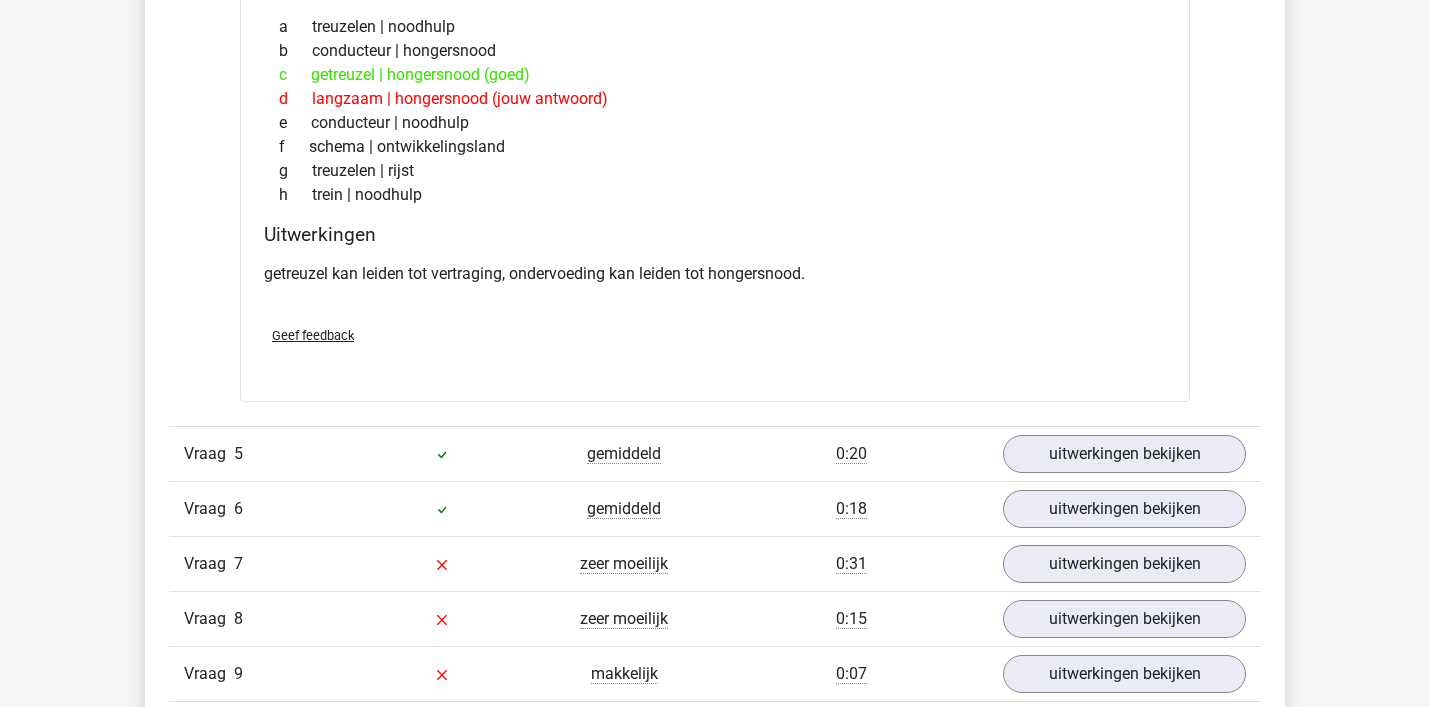 click on "Vraag
5
gemiddeld
0:20
uitwerkingen bekijken" at bounding box center [715, 453] 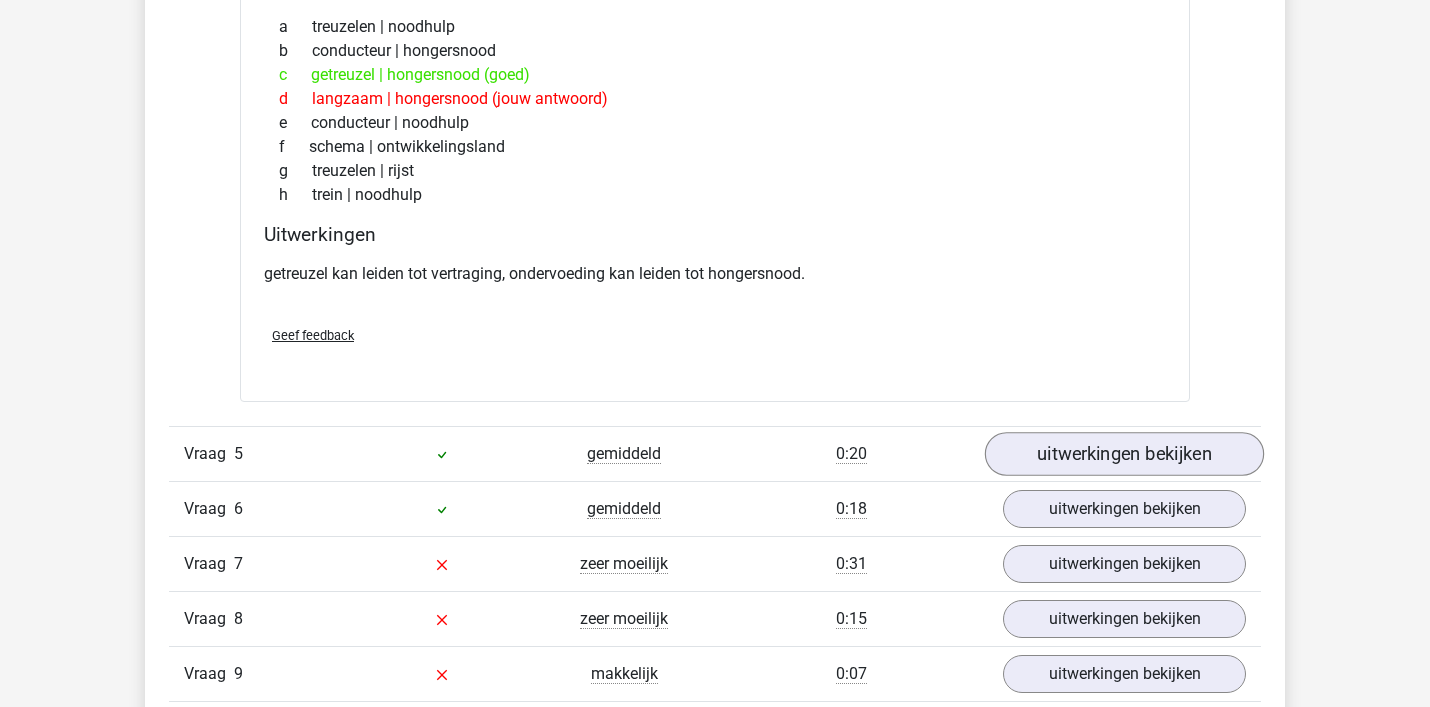 click on "uitwerkingen bekijken" at bounding box center [1124, 455] 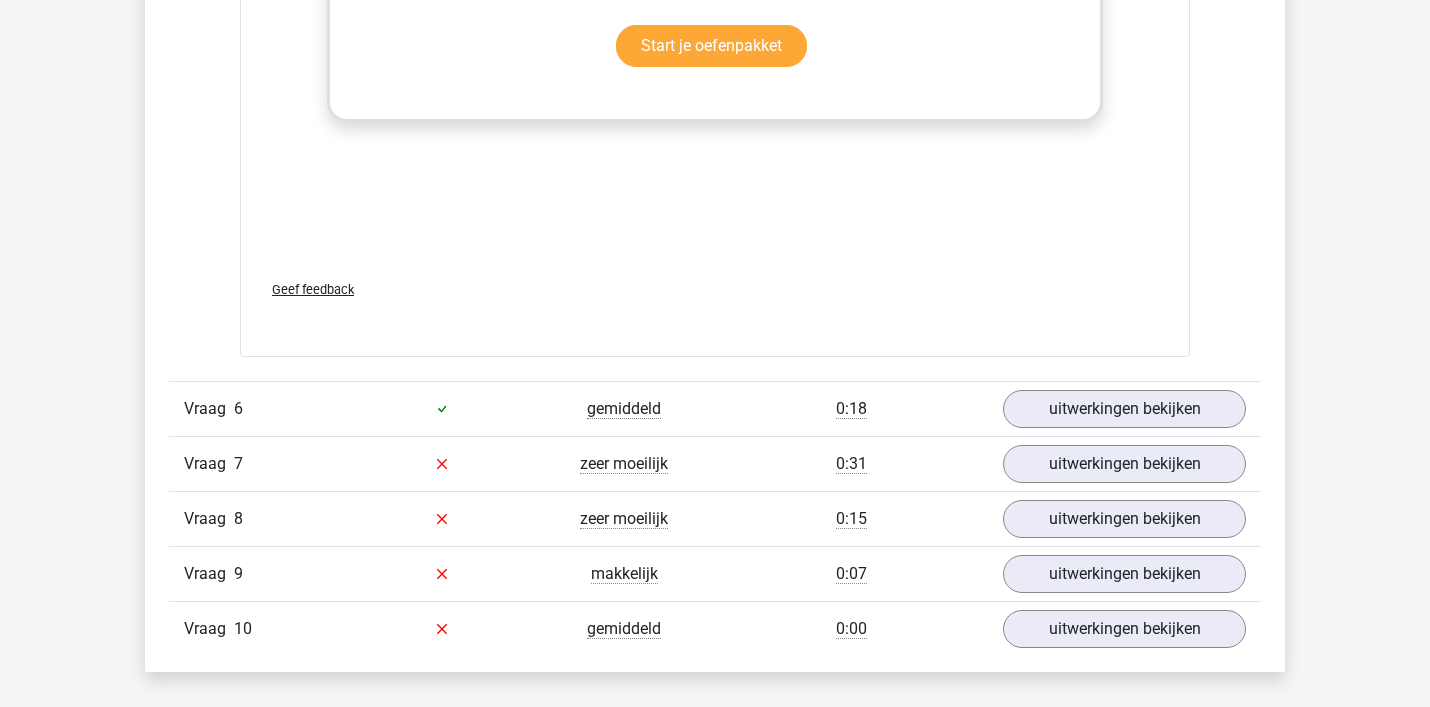 scroll, scrollTop: 5350, scrollLeft: 0, axis: vertical 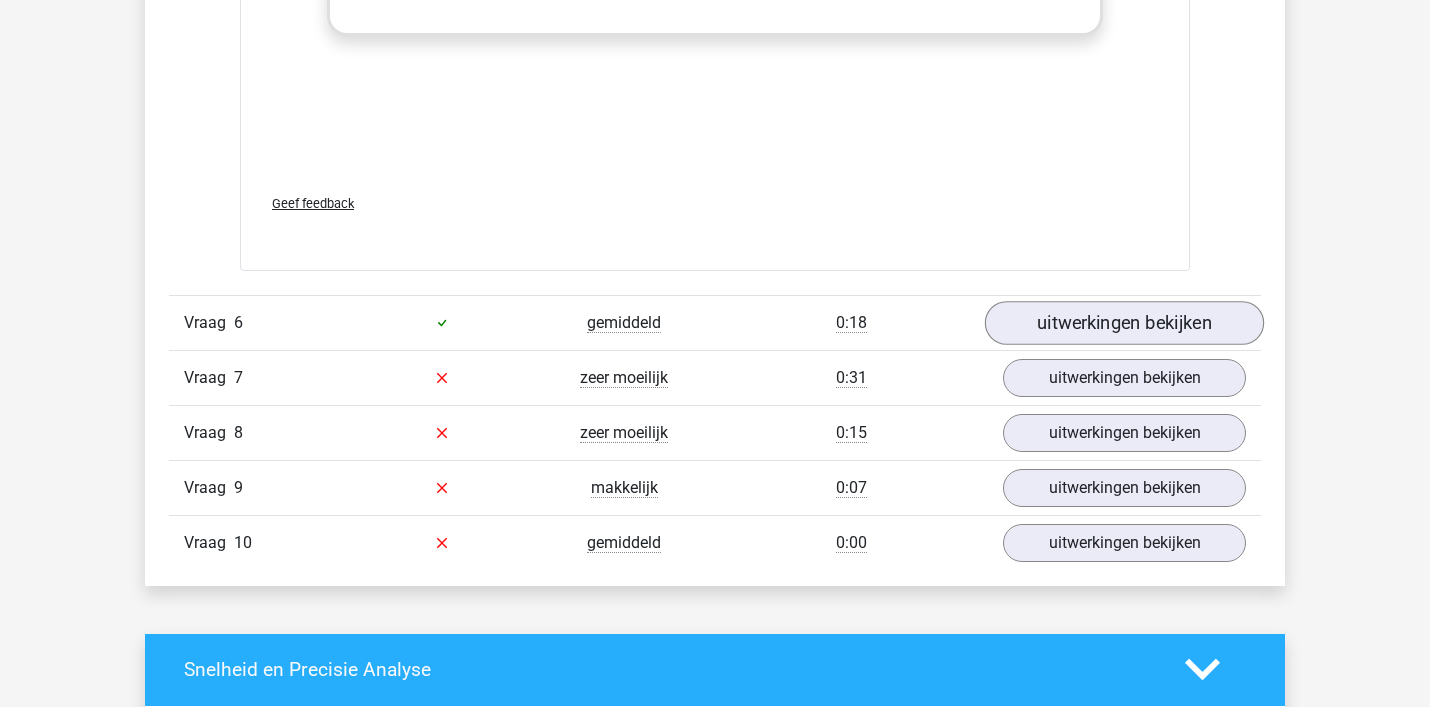 click on "uitwerkingen bekijken" at bounding box center [1124, 323] 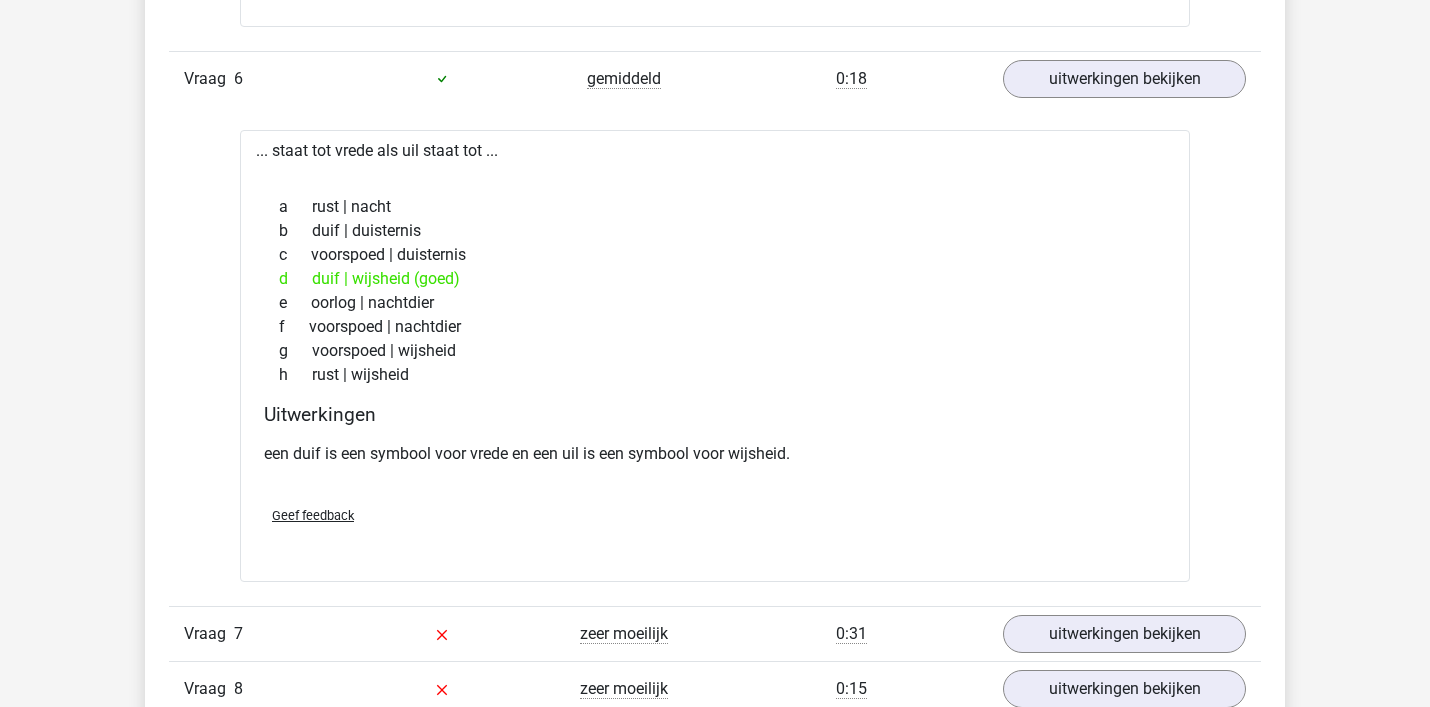 scroll, scrollTop: 5876, scrollLeft: 0, axis: vertical 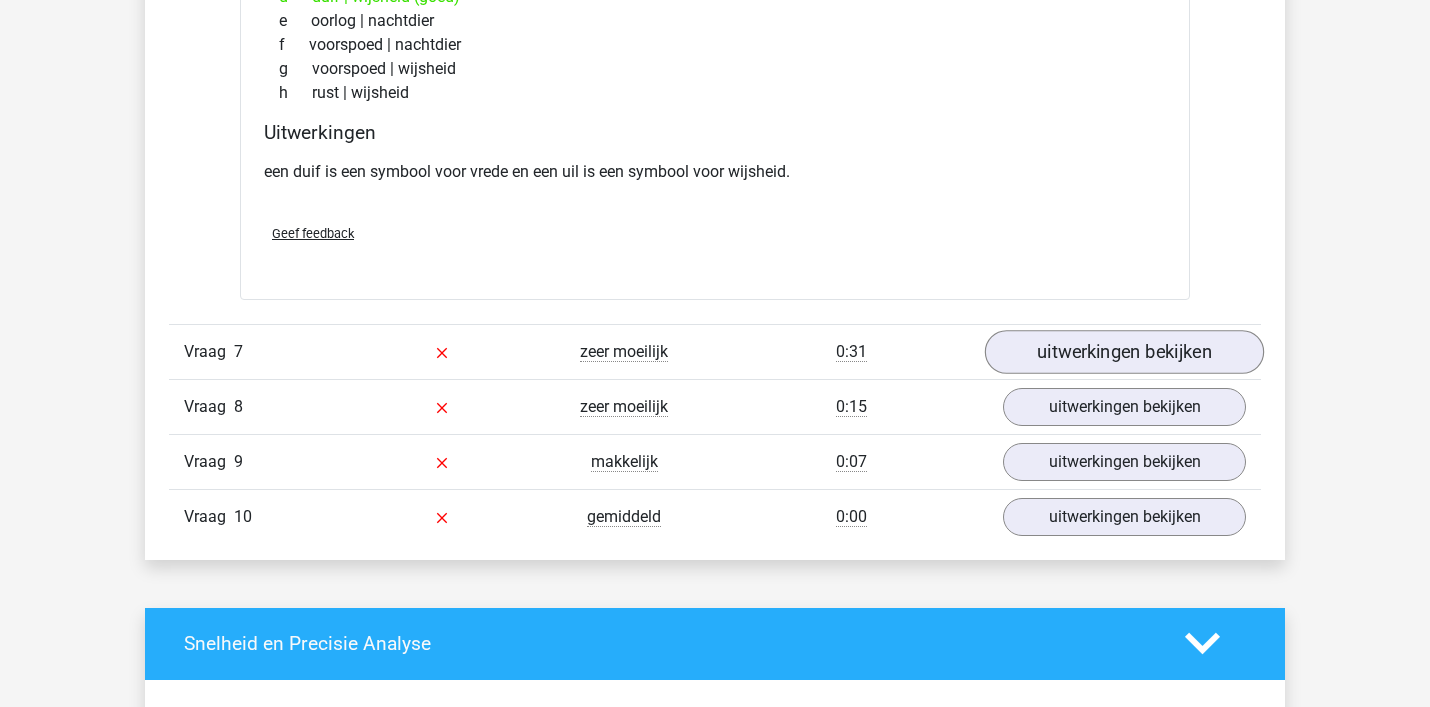 click on "uitwerkingen bekijken" at bounding box center (1124, 352) 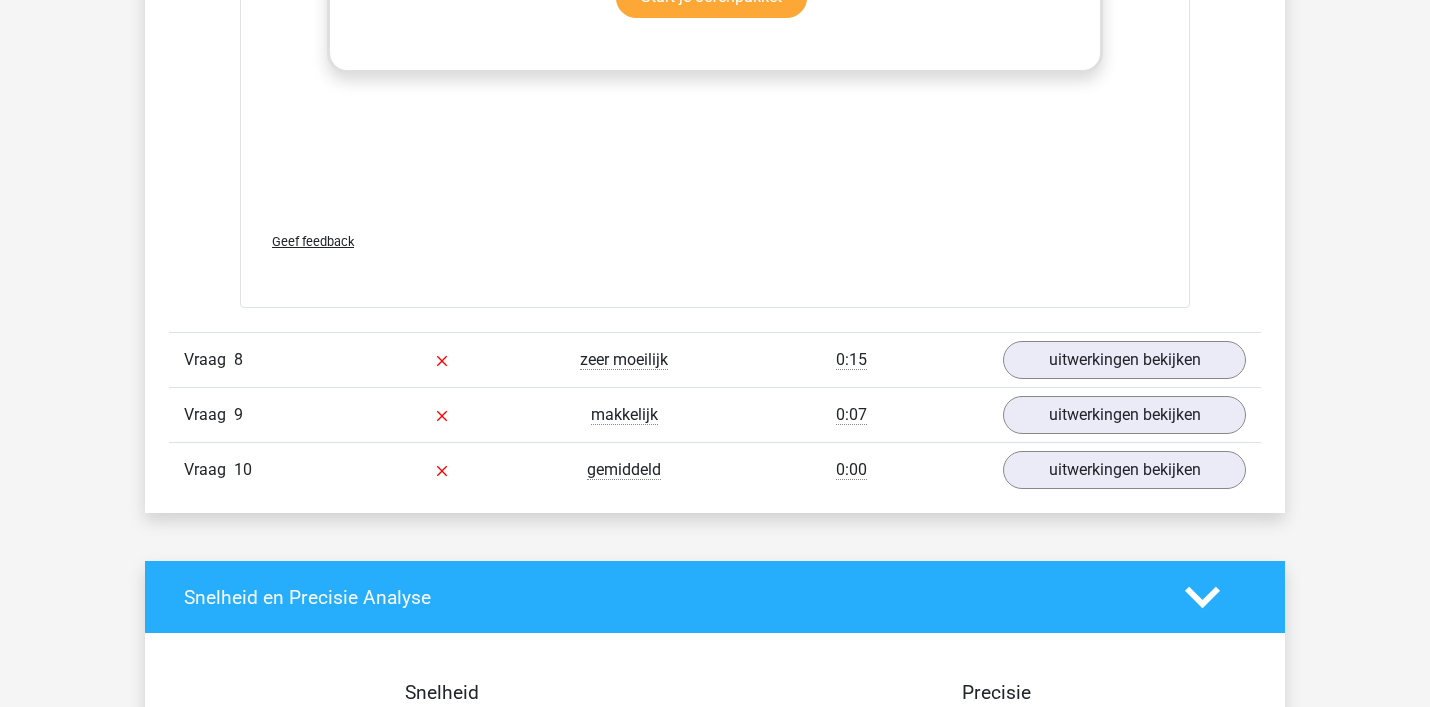scroll, scrollTop: 6985, scrollLeft: 0, axis: vertical 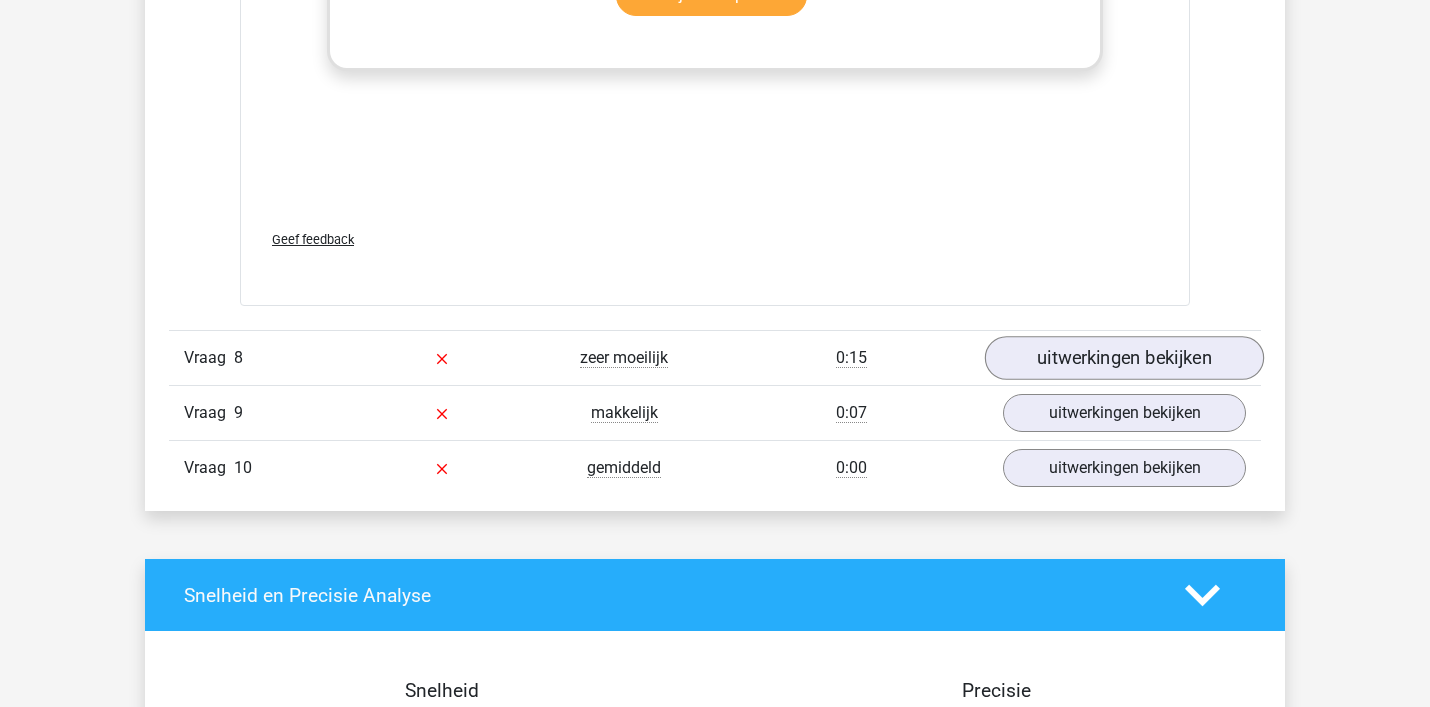 click on "uitwerkingen bekijken" at bounding box center [1124, 358] 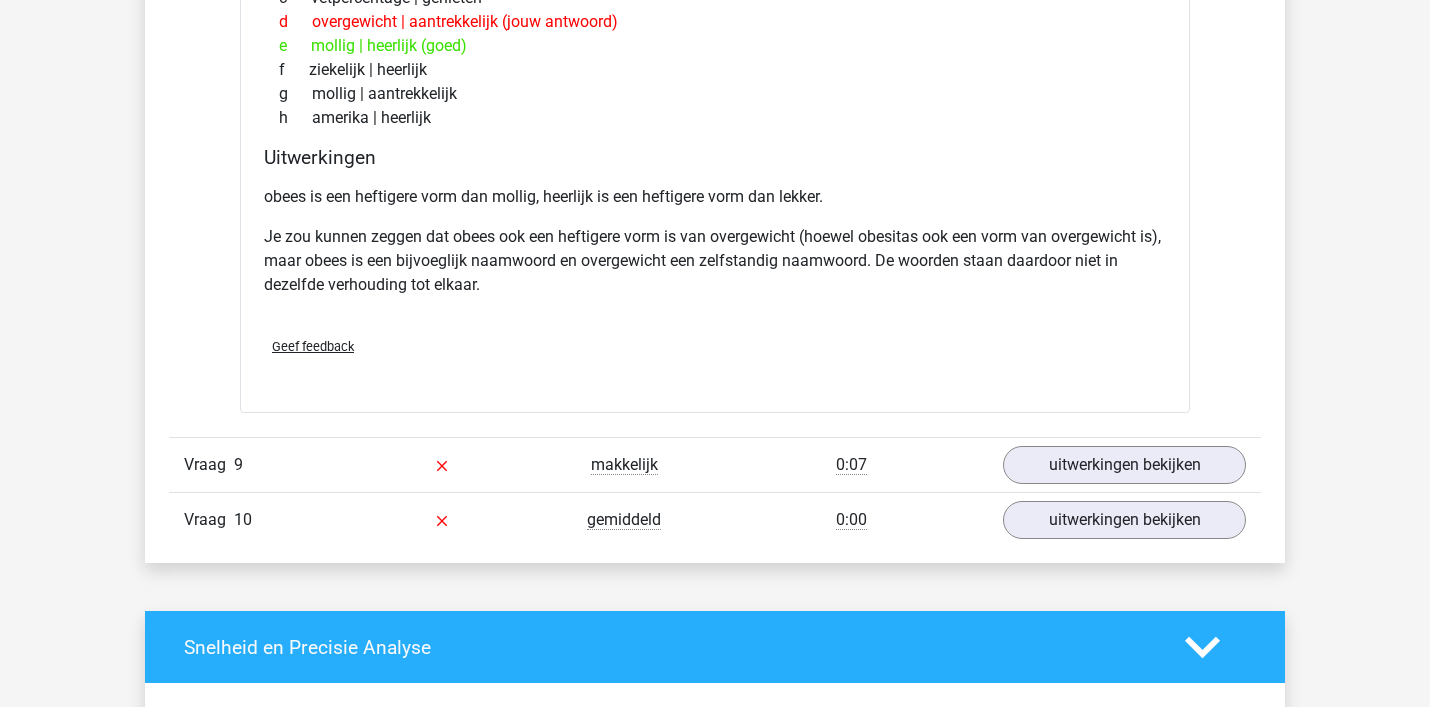 scroll, scrollTop: 7597, scrollLeft: 0, axis: vertical 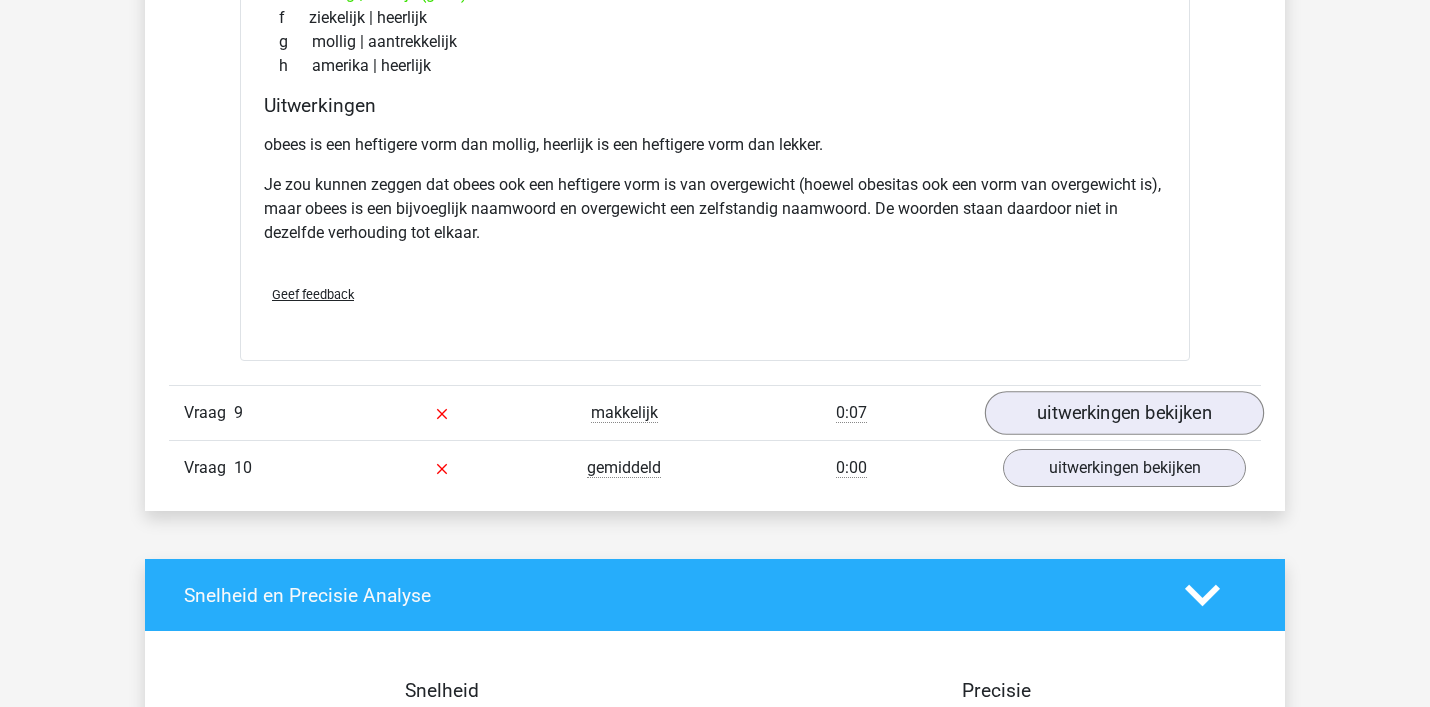 click on "uitwerkingen bekijken" at bounding box center (1124, 413) 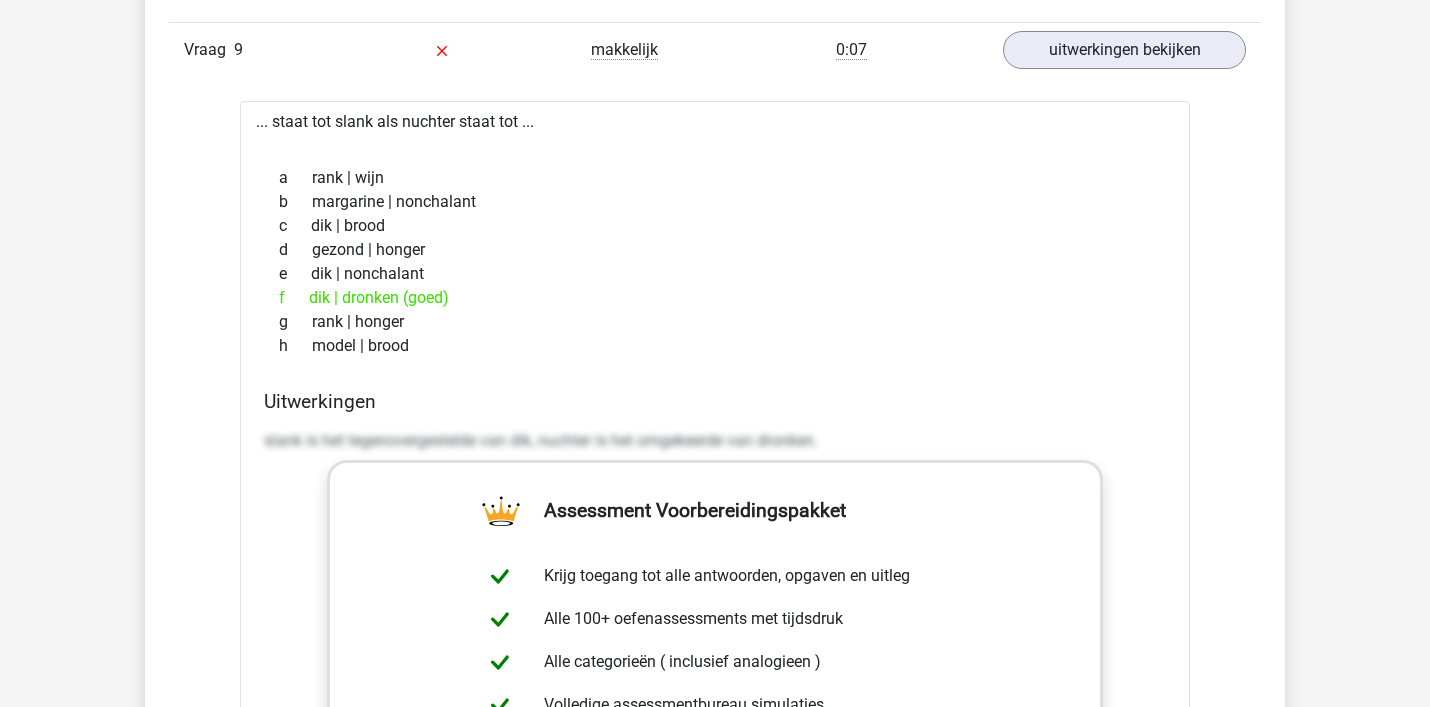 scroll, scrollTop: 7920, scrollLeft: 0, axis: vertical 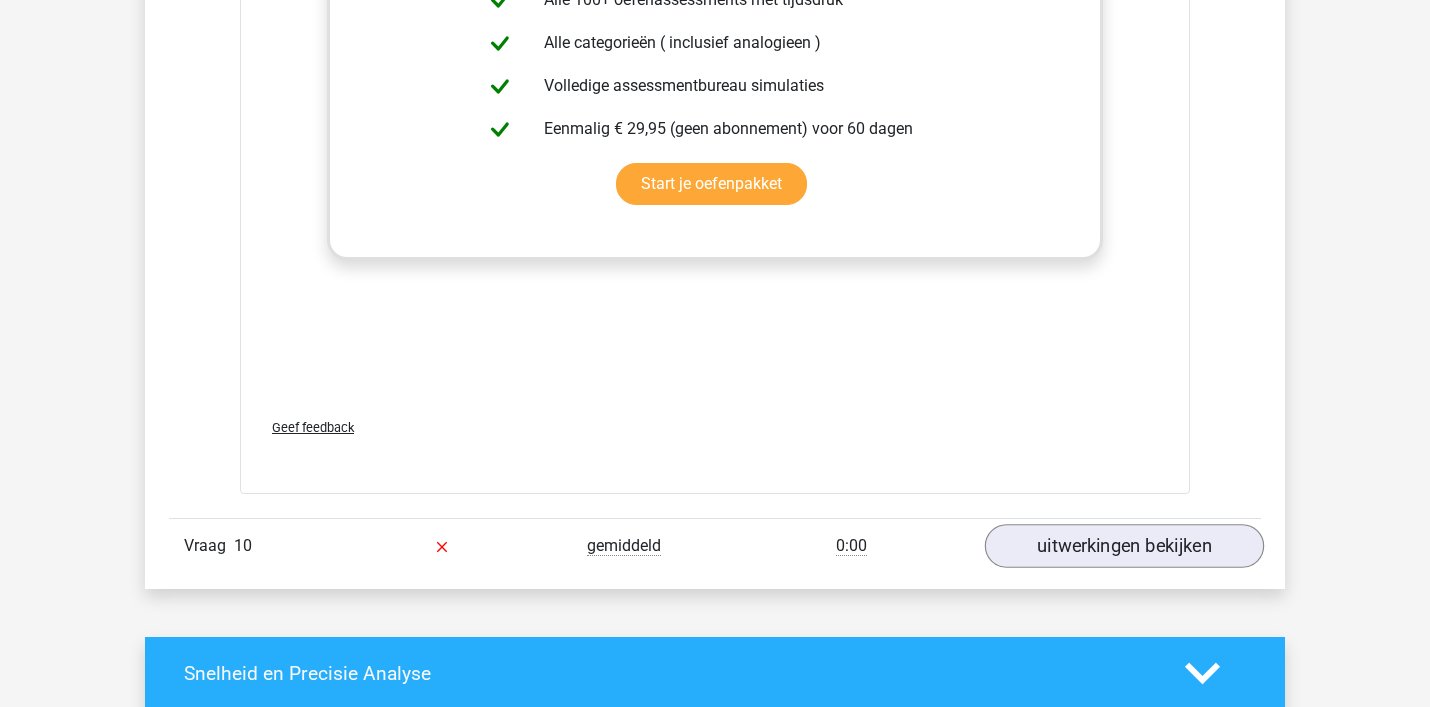 click on "uitwerkingen bekijken" at bounding box center [1124, 547] 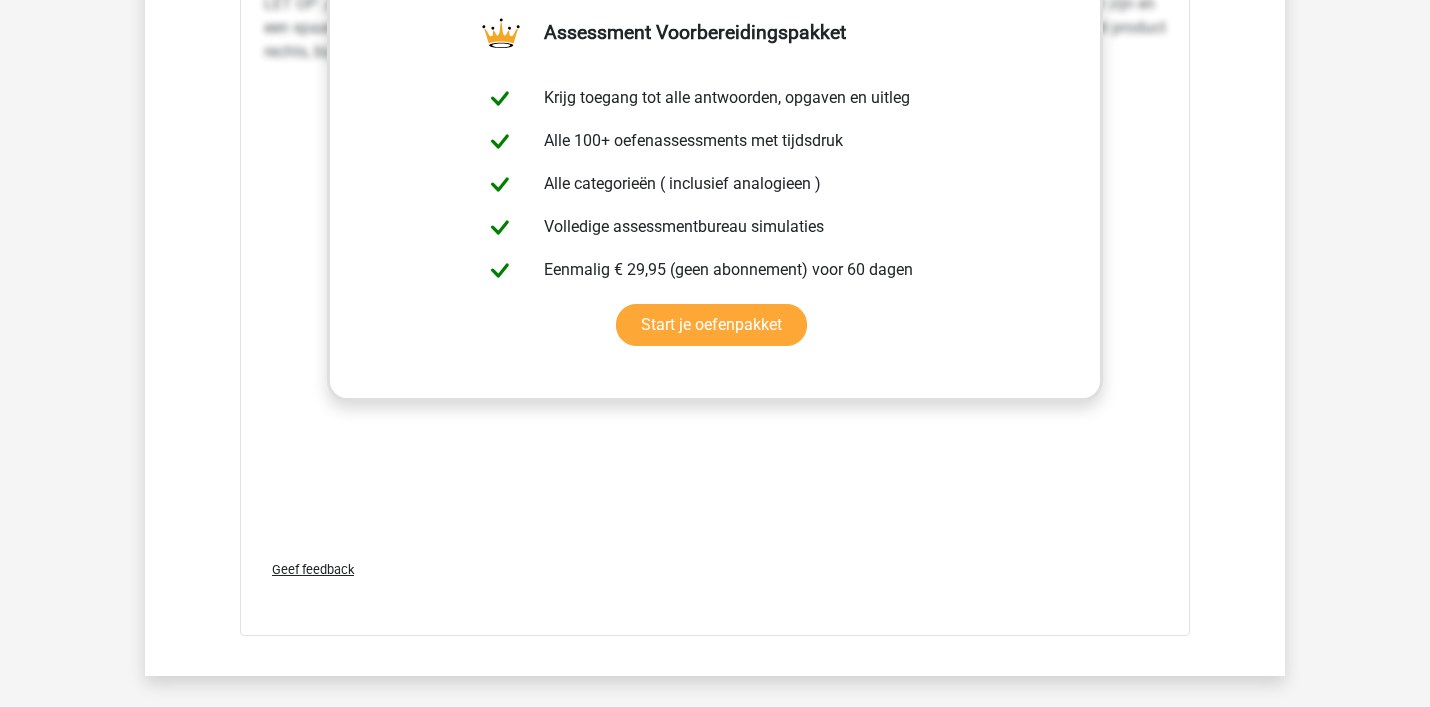 scroll, scrollTop: 9576, scrollLeft: 0, axis: vertical 